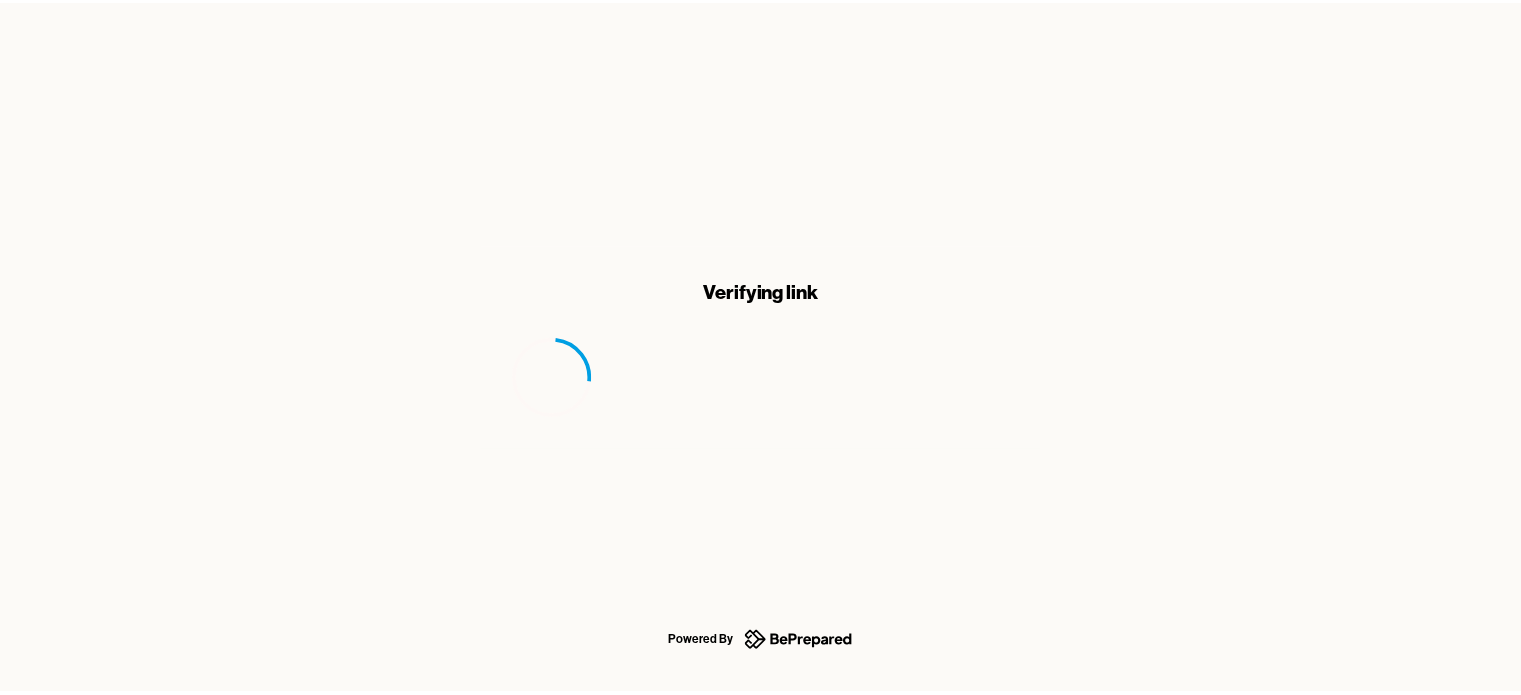scroll, scrollTop: 0, scrollLeft: 0, axis: both 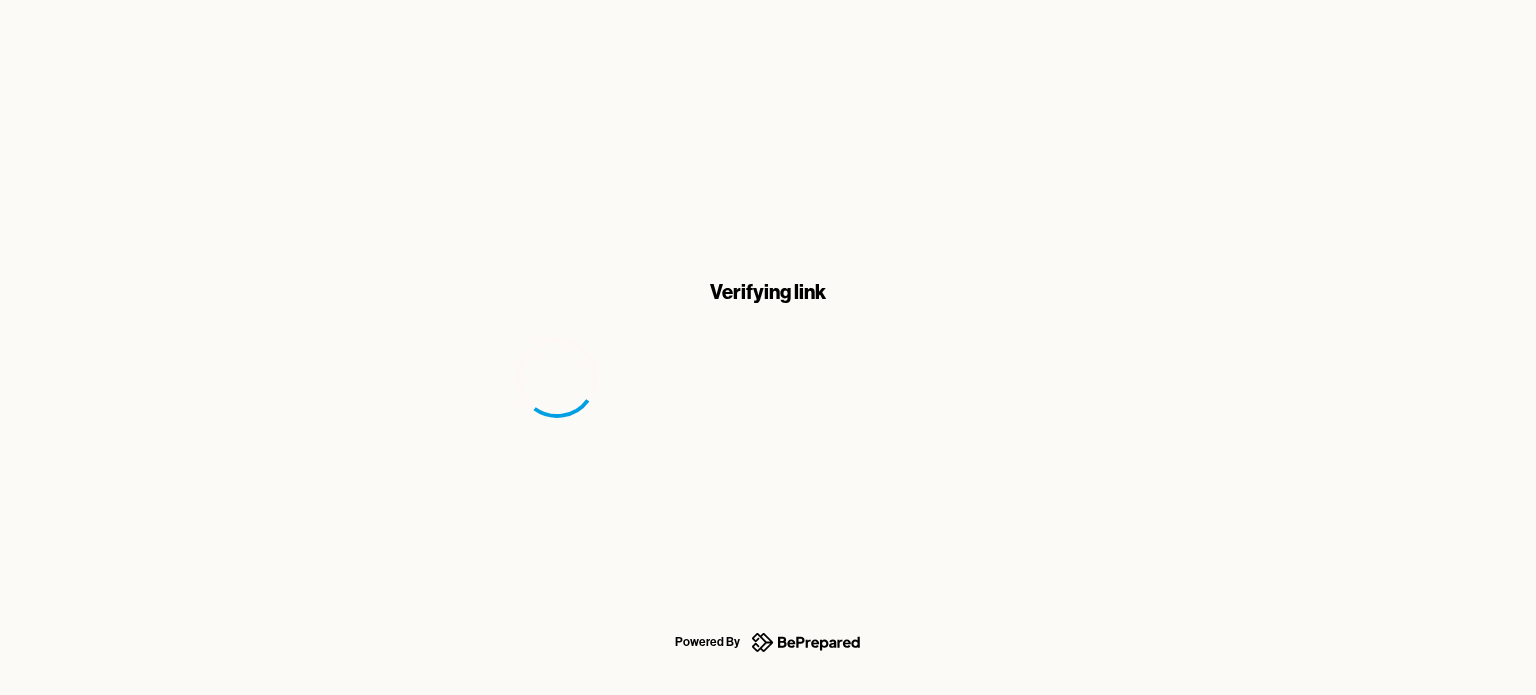 select on "**" 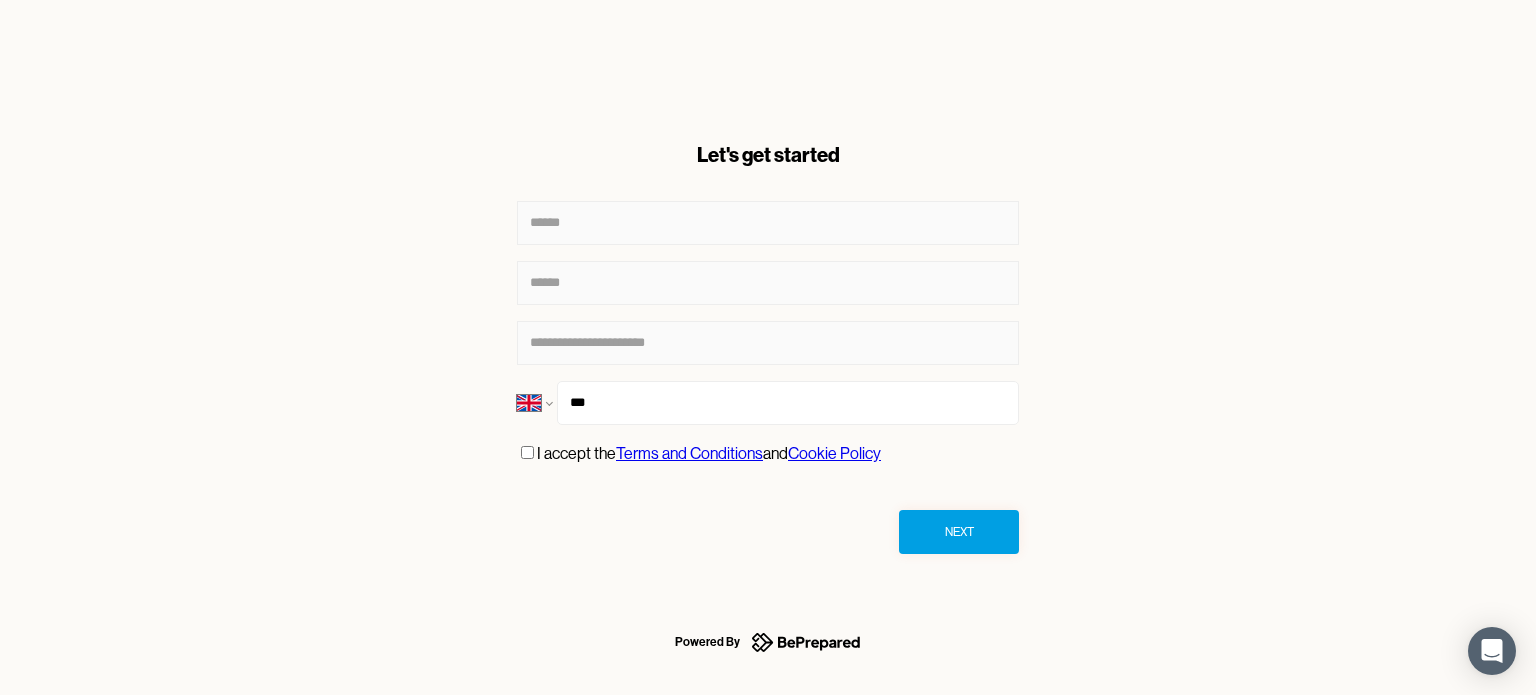 click on "***" at bounding box center [788, 403] 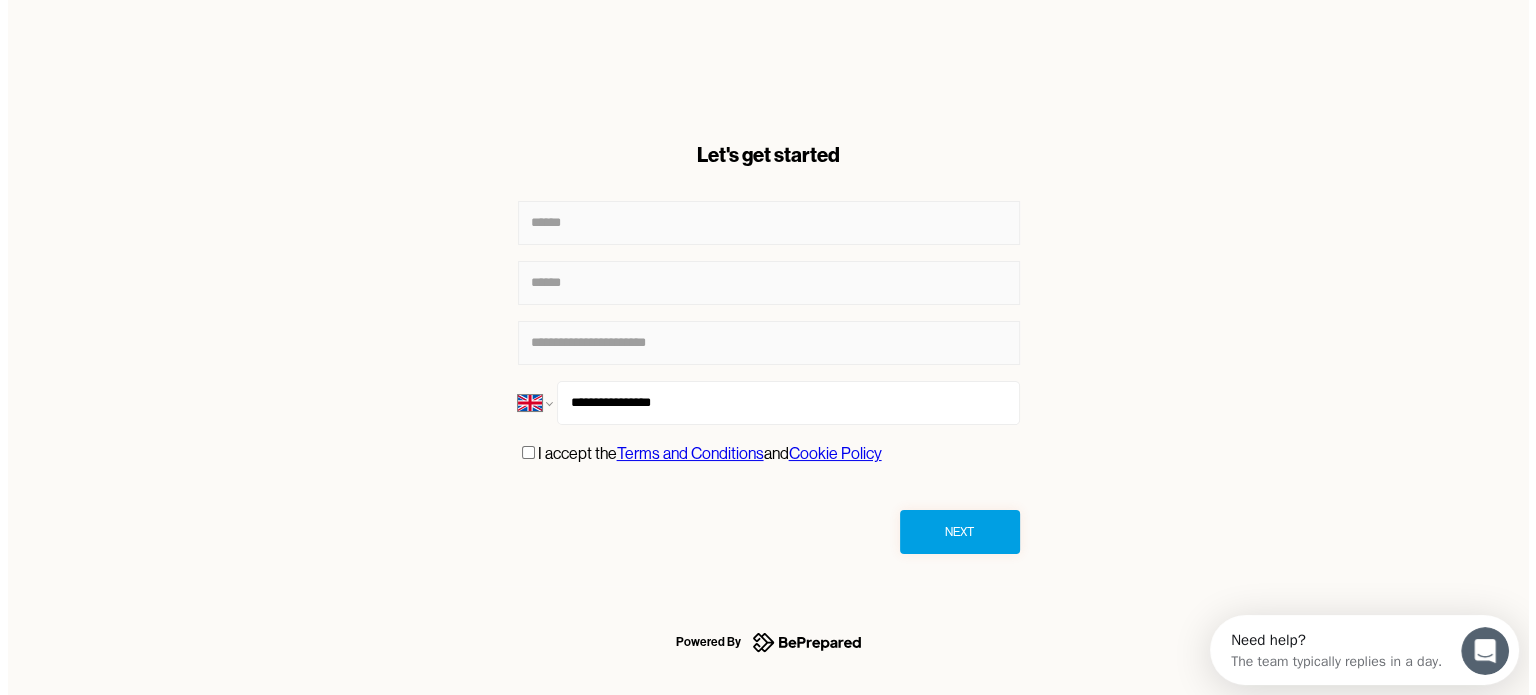 scroll, scrollTop: 0, scrollLeft: 0, axis: both 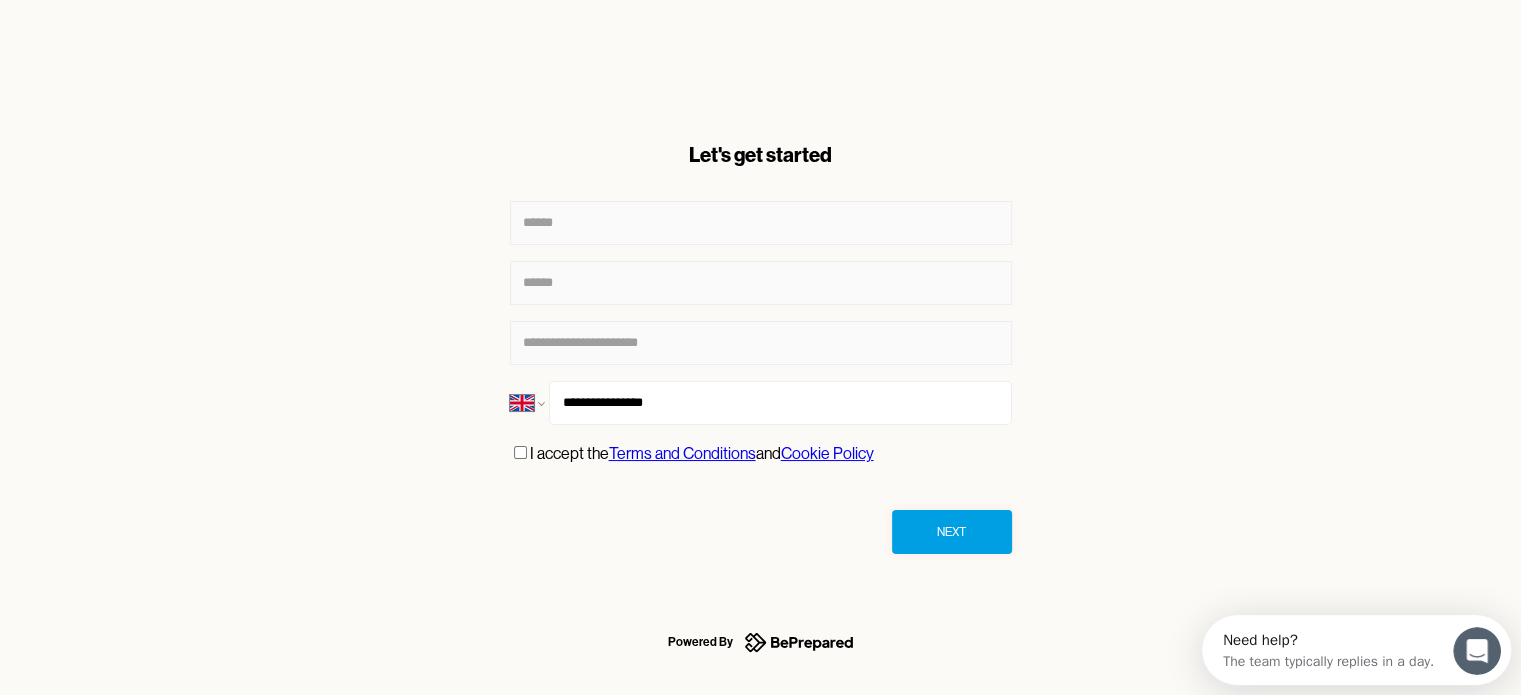 type on "**********" 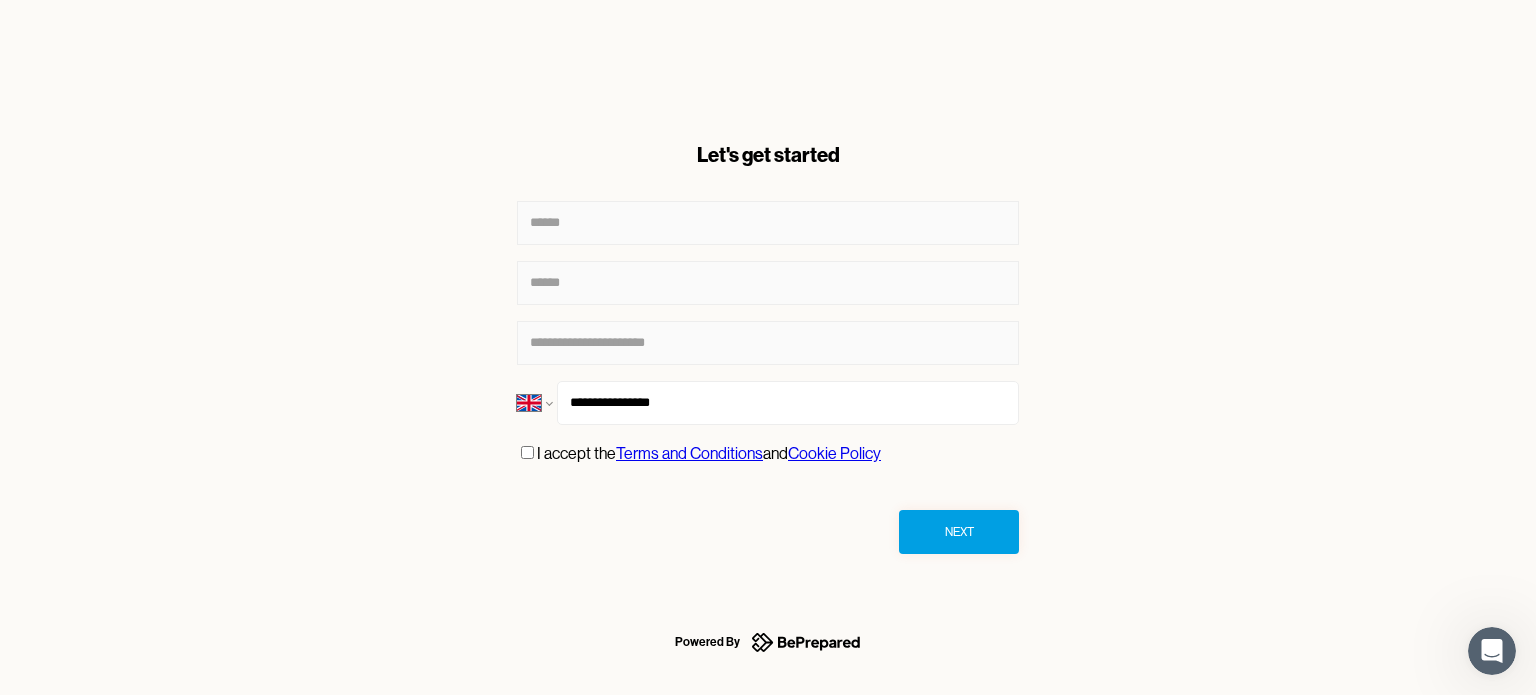 click on "**********" at bounding box center (768, 348) 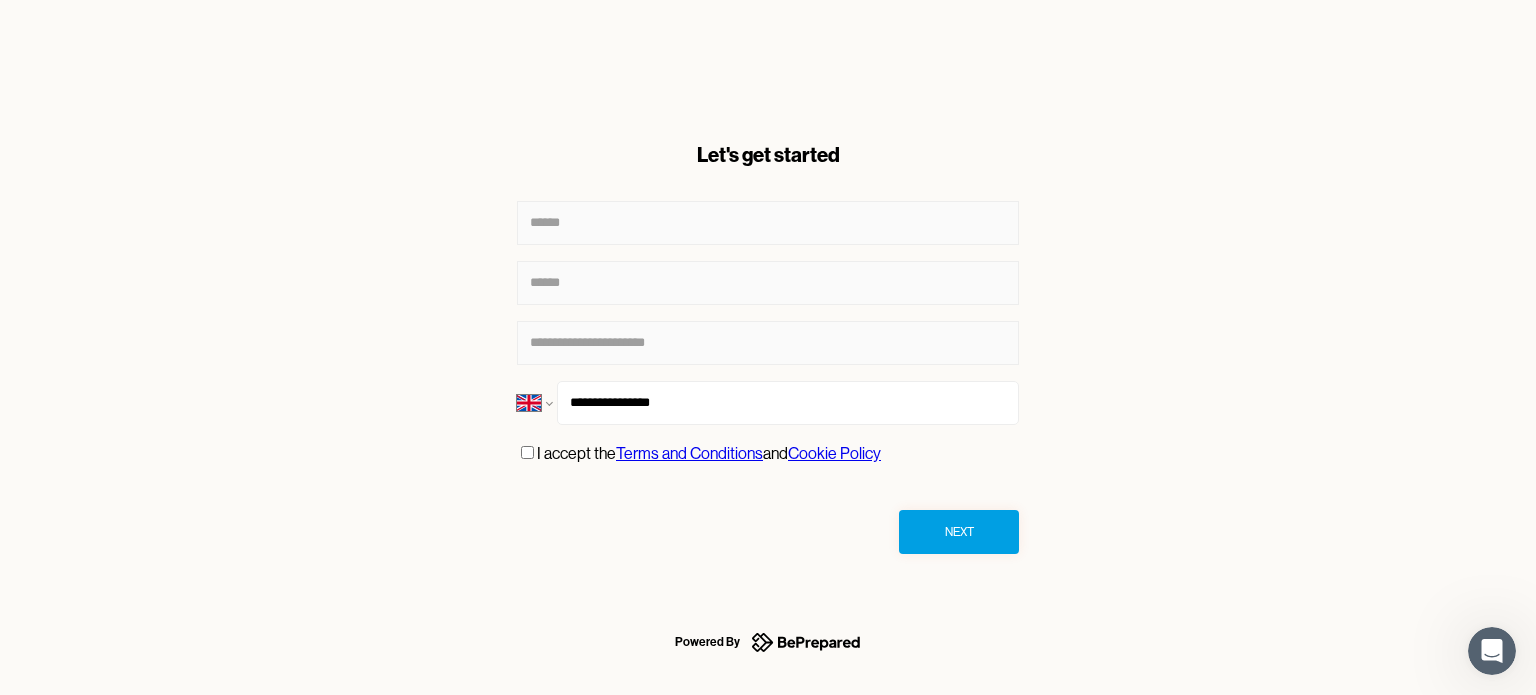 click on "Next" at bounding box center [959, 532] 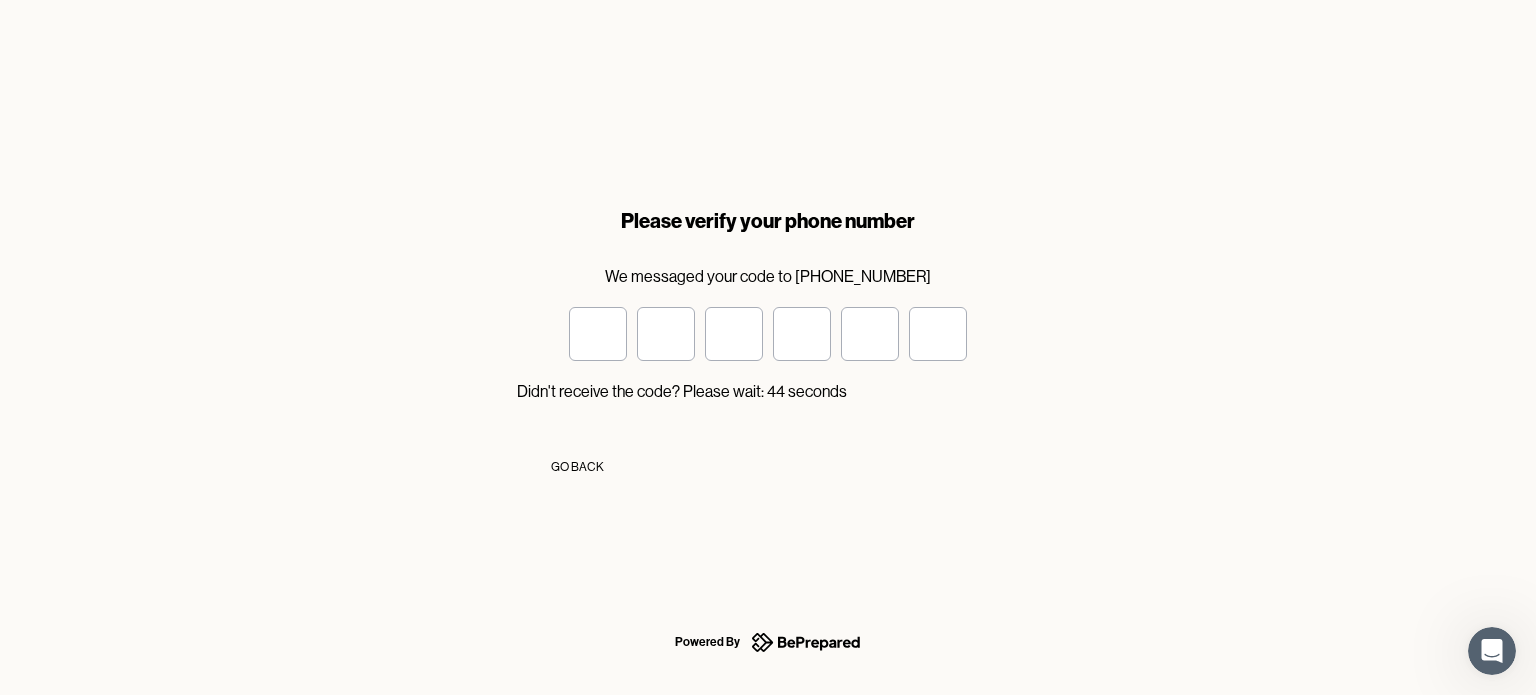 type on "*" 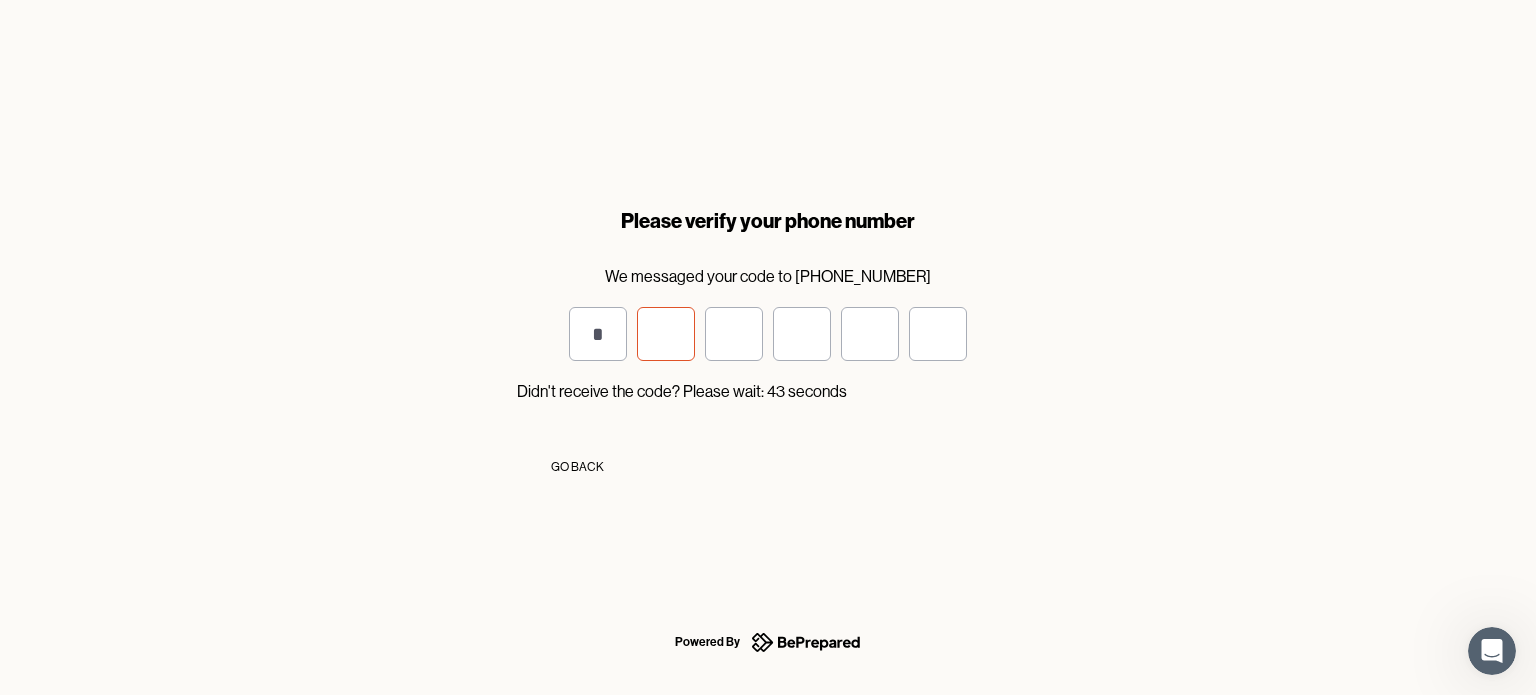 type on "*" 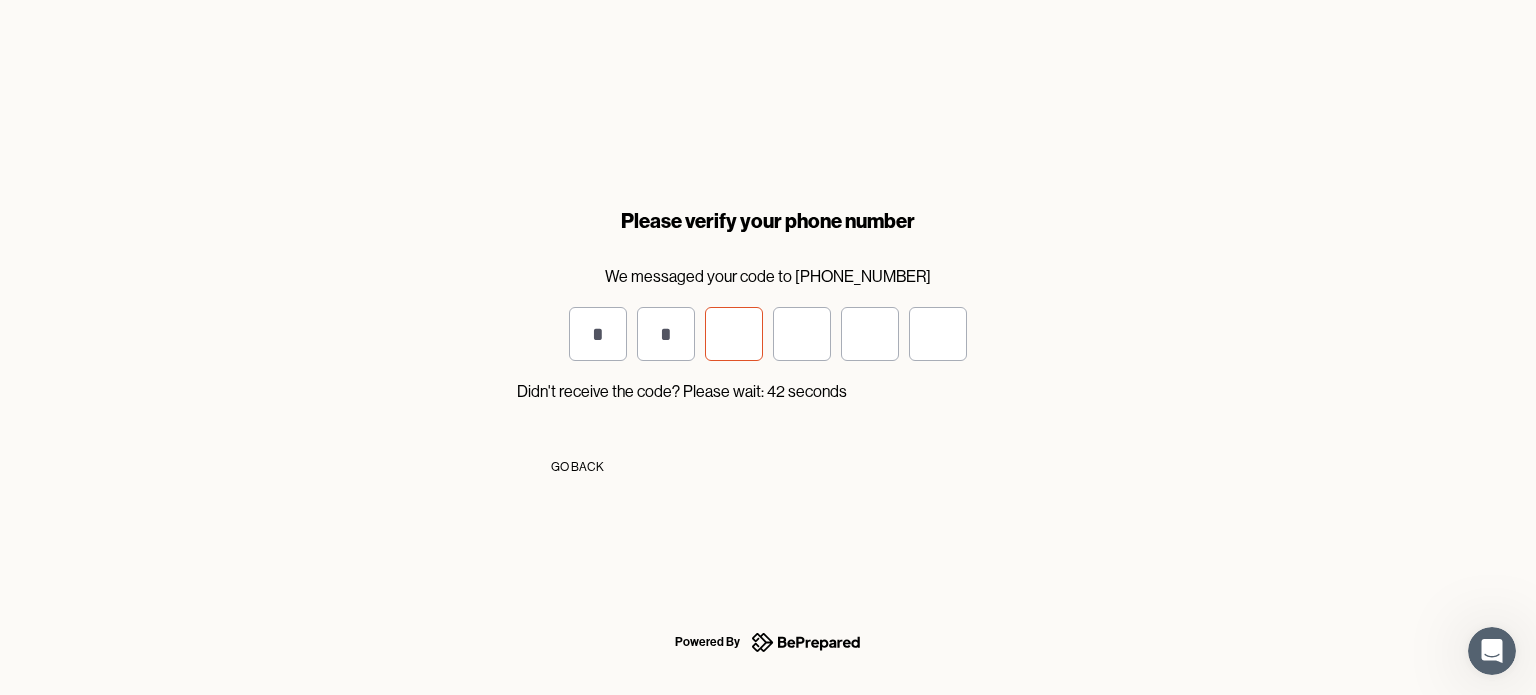type on "*" 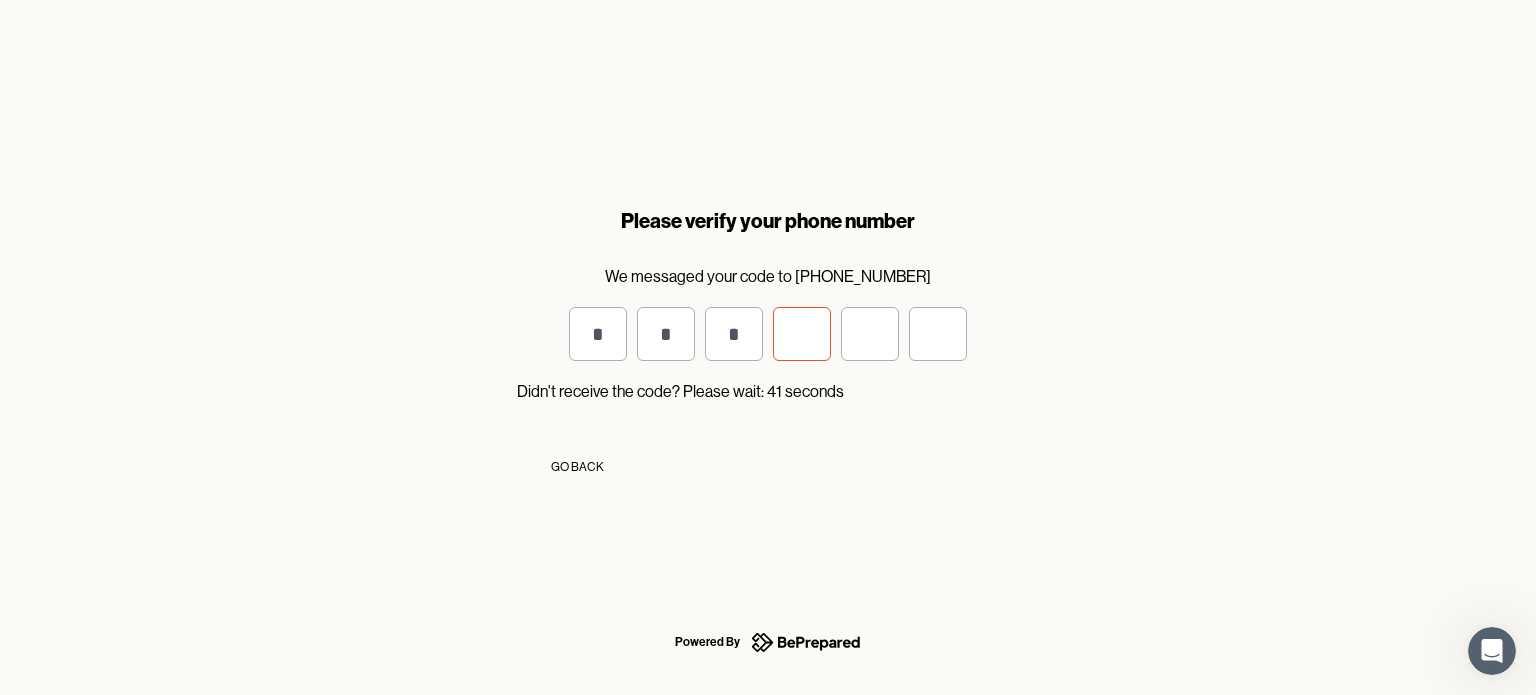 type on "*" 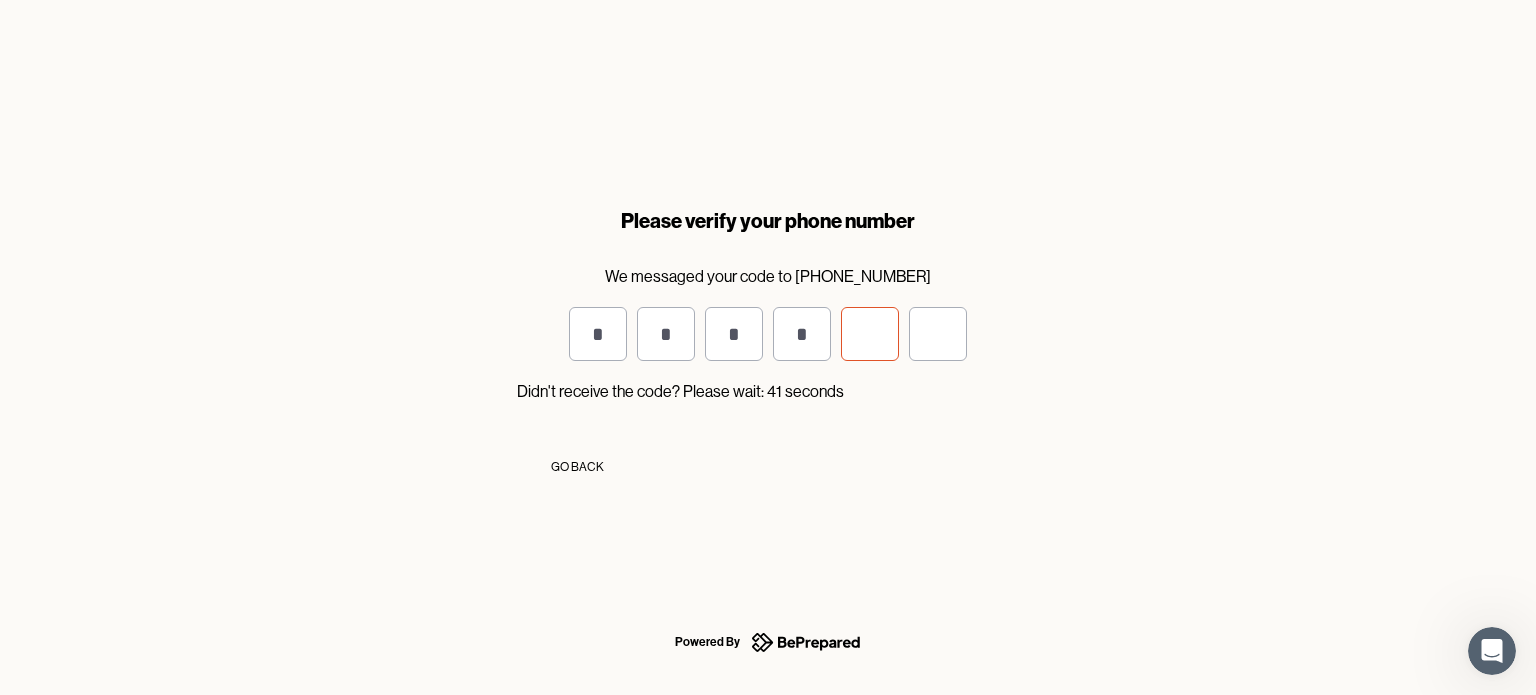 type on "*" 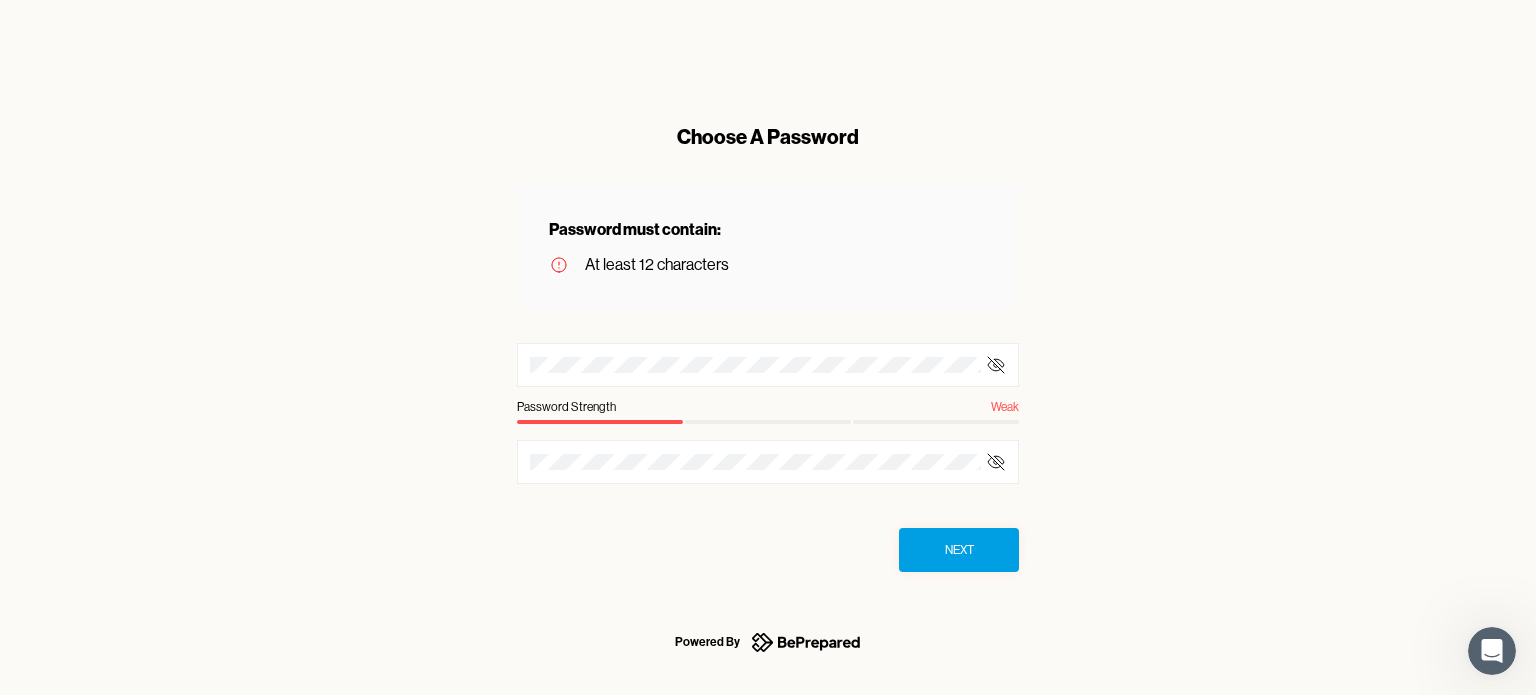 click 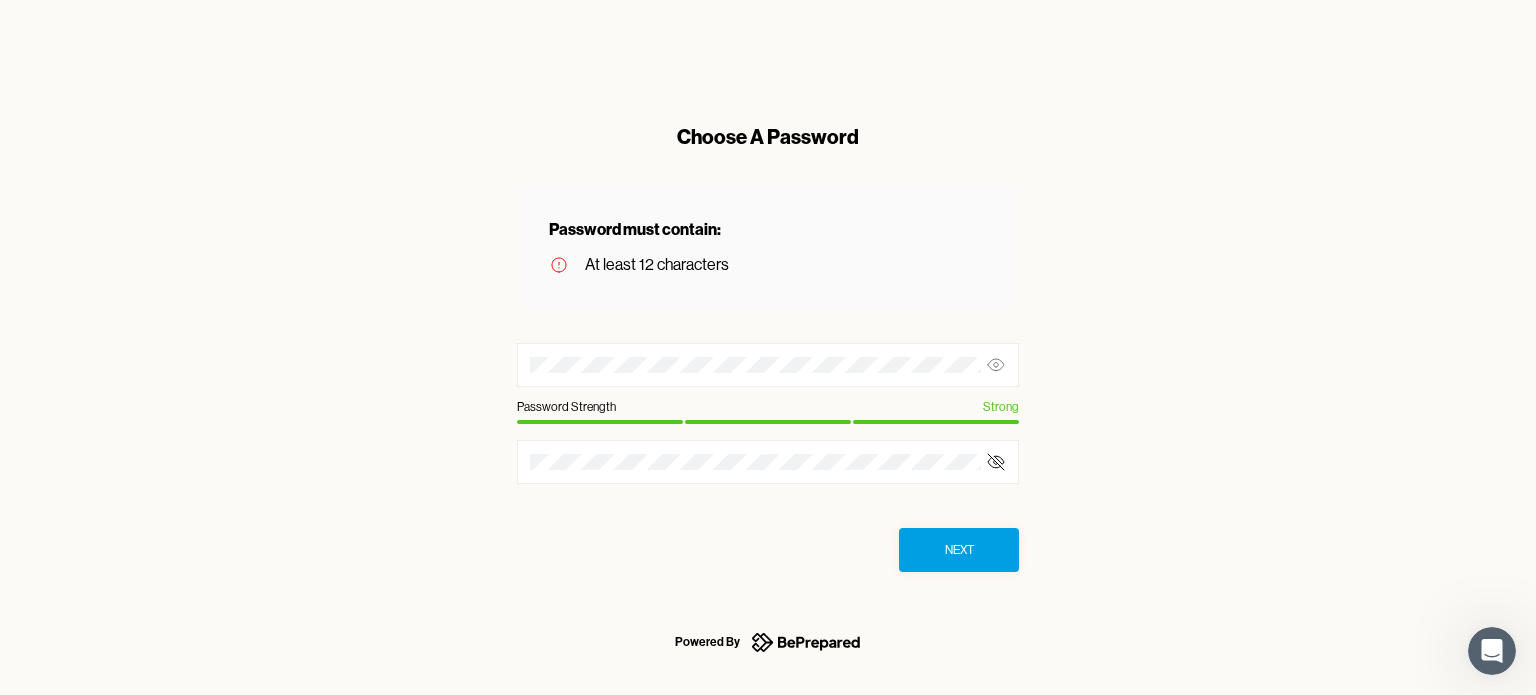 click 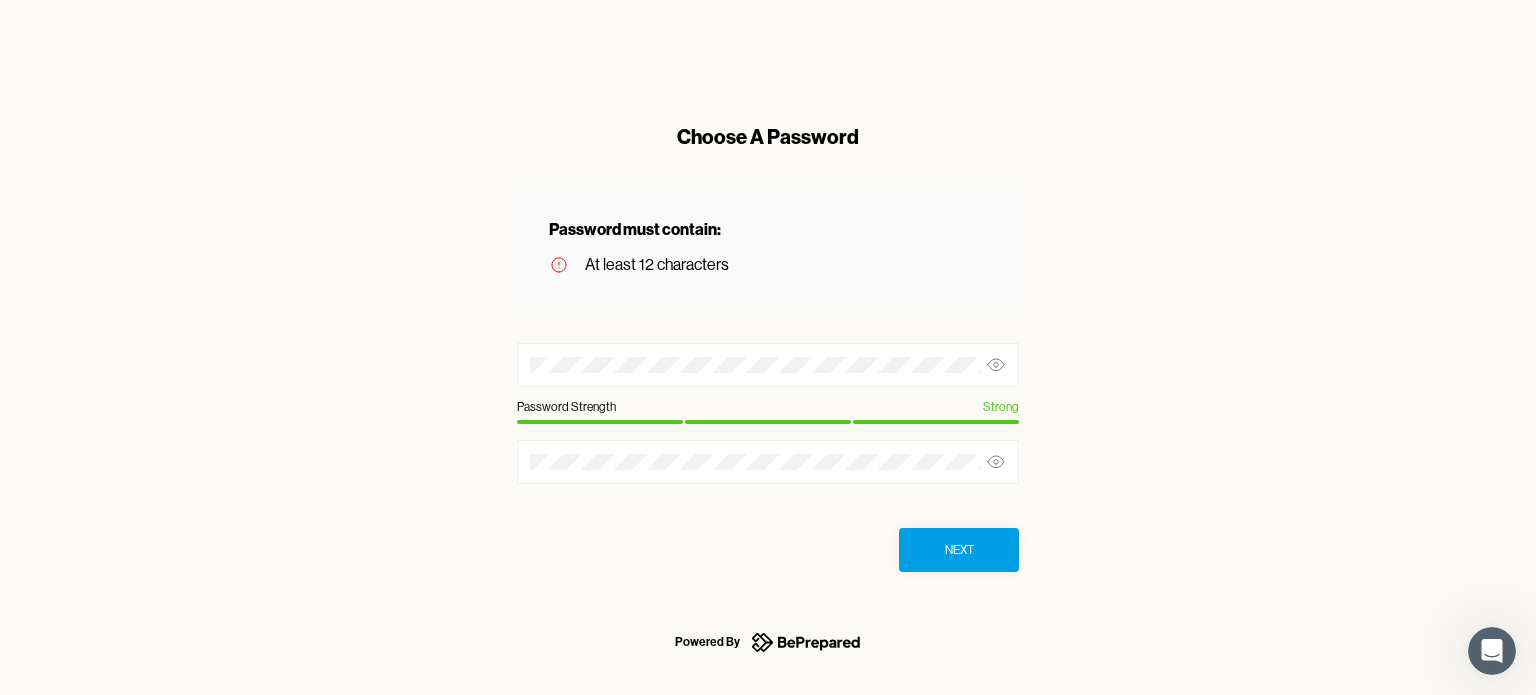 click on "Choose A Password Password must contain:   At least 12 characters Password Strength Strong Next" at bounding box center [768, 347] 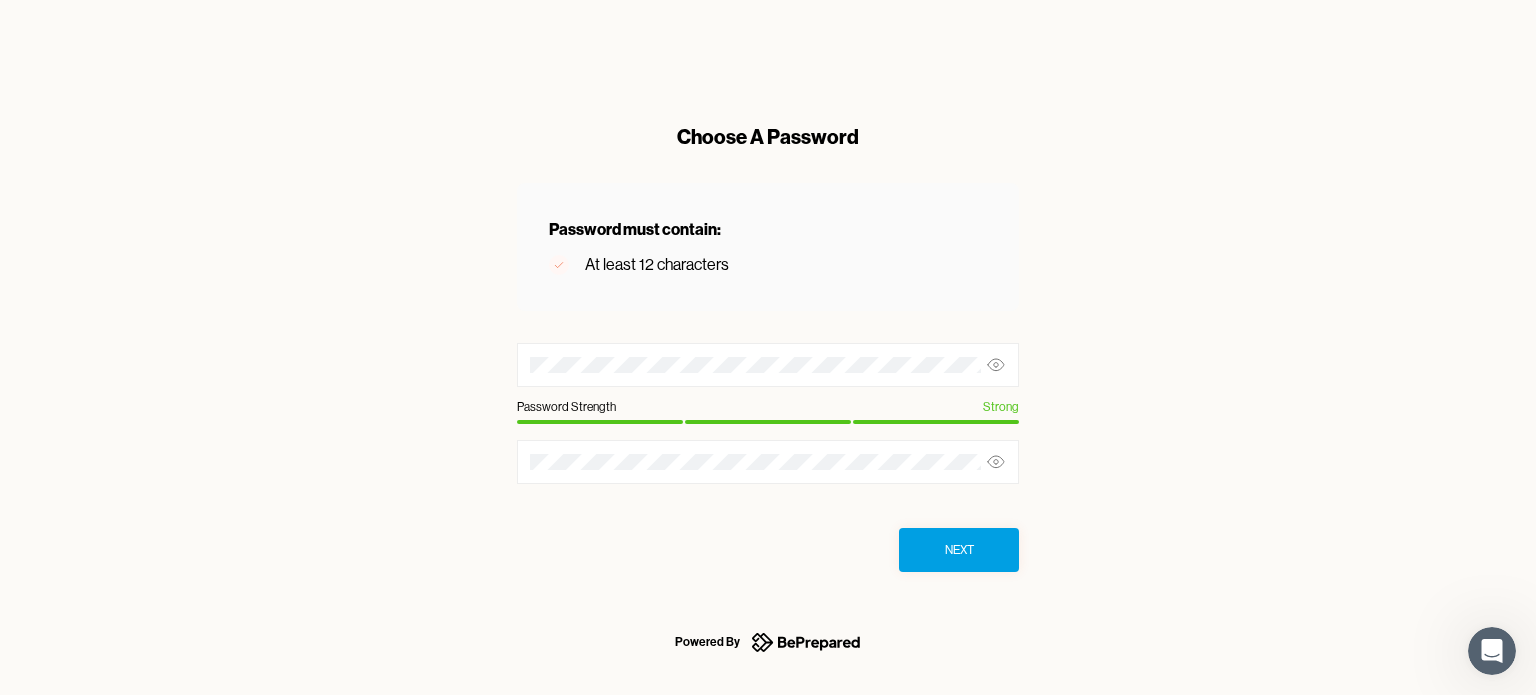click on "Next" at bounding box center (959, 550) 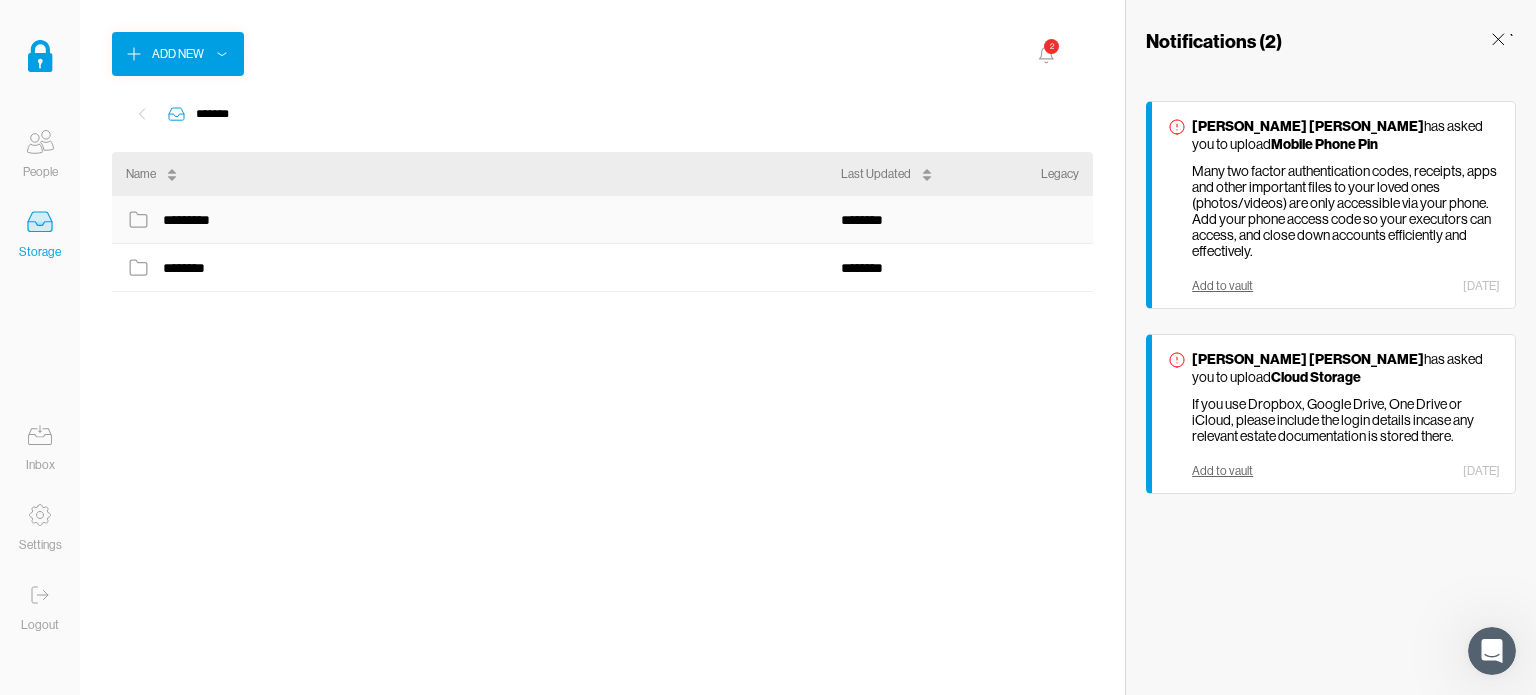 click on "*********" at bounding box center (483, 220) 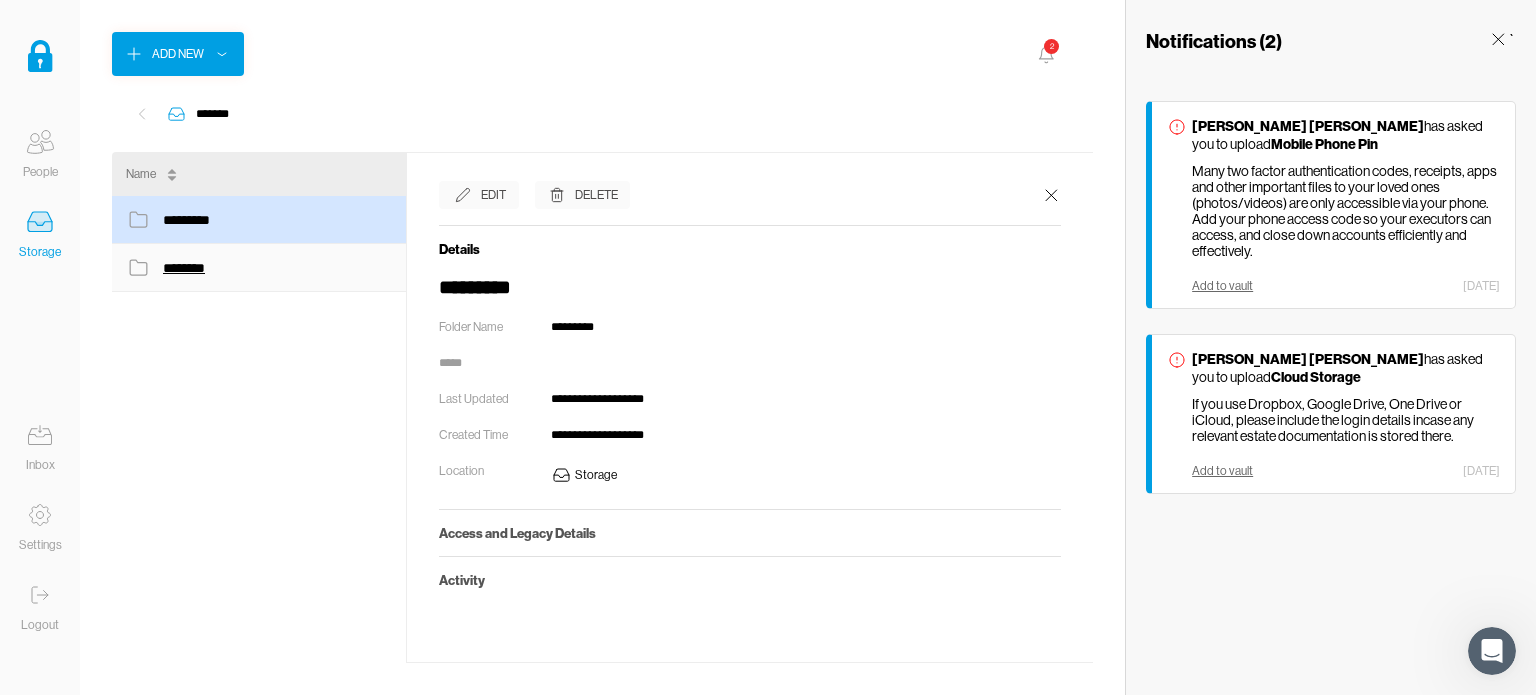 click on "********" at bounding box center [187, 268] 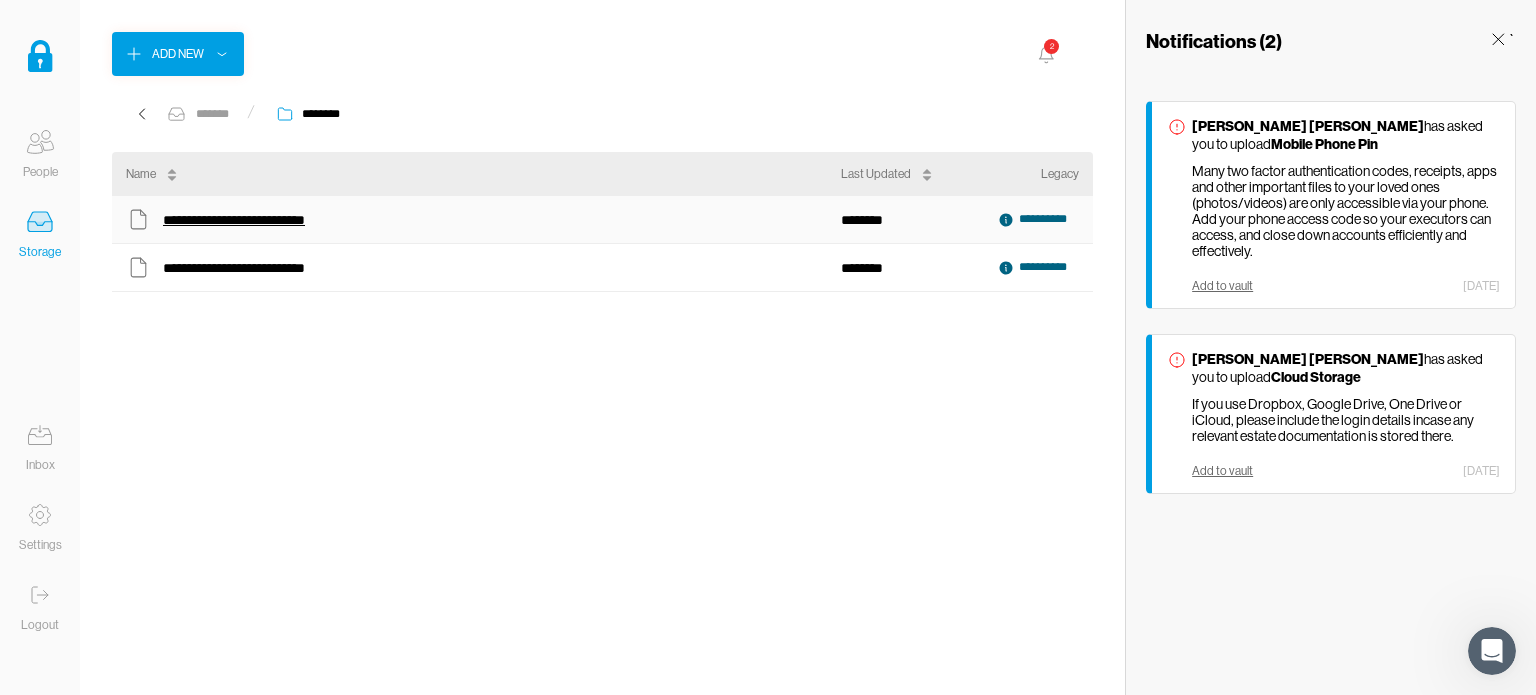 click on "**********" at bounding box center [266, 220] 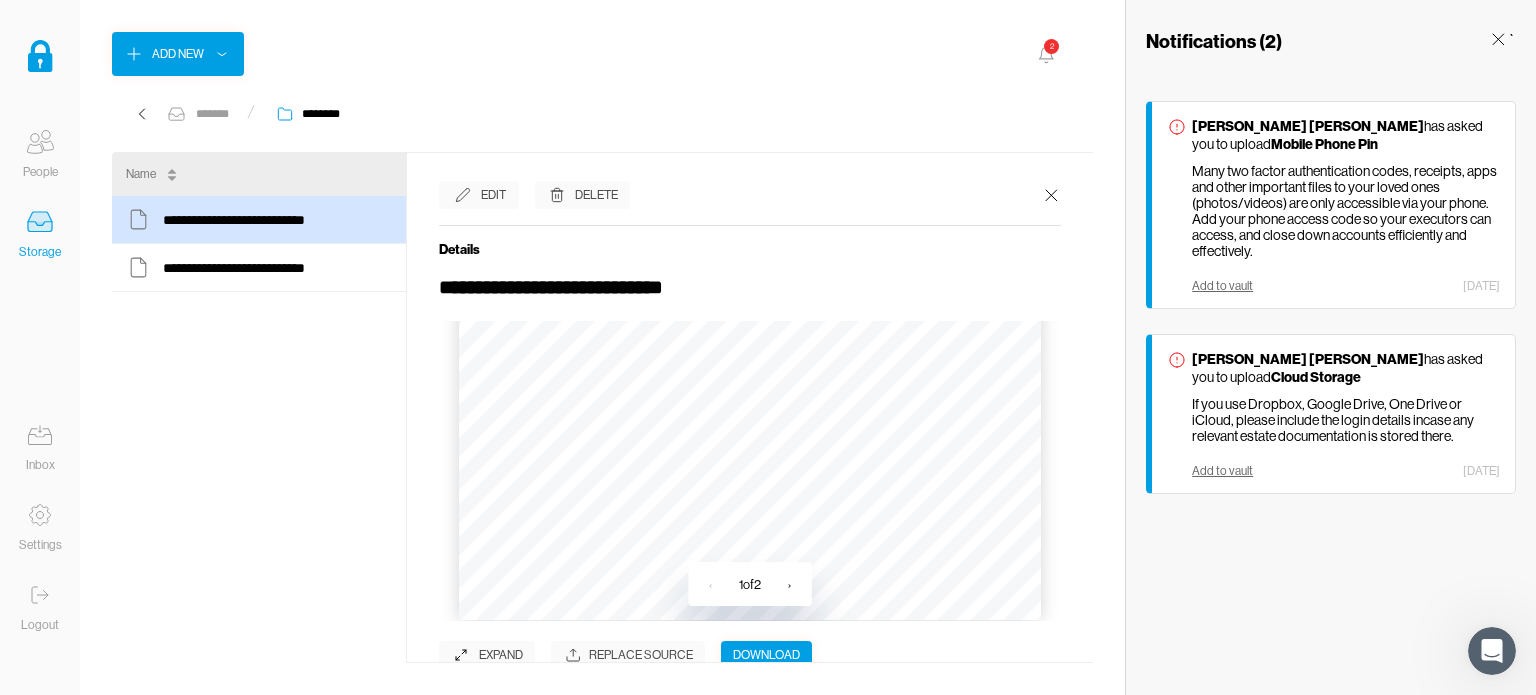 scroll, scrollTop: 596, scrollLeft: 0, axis: vertical 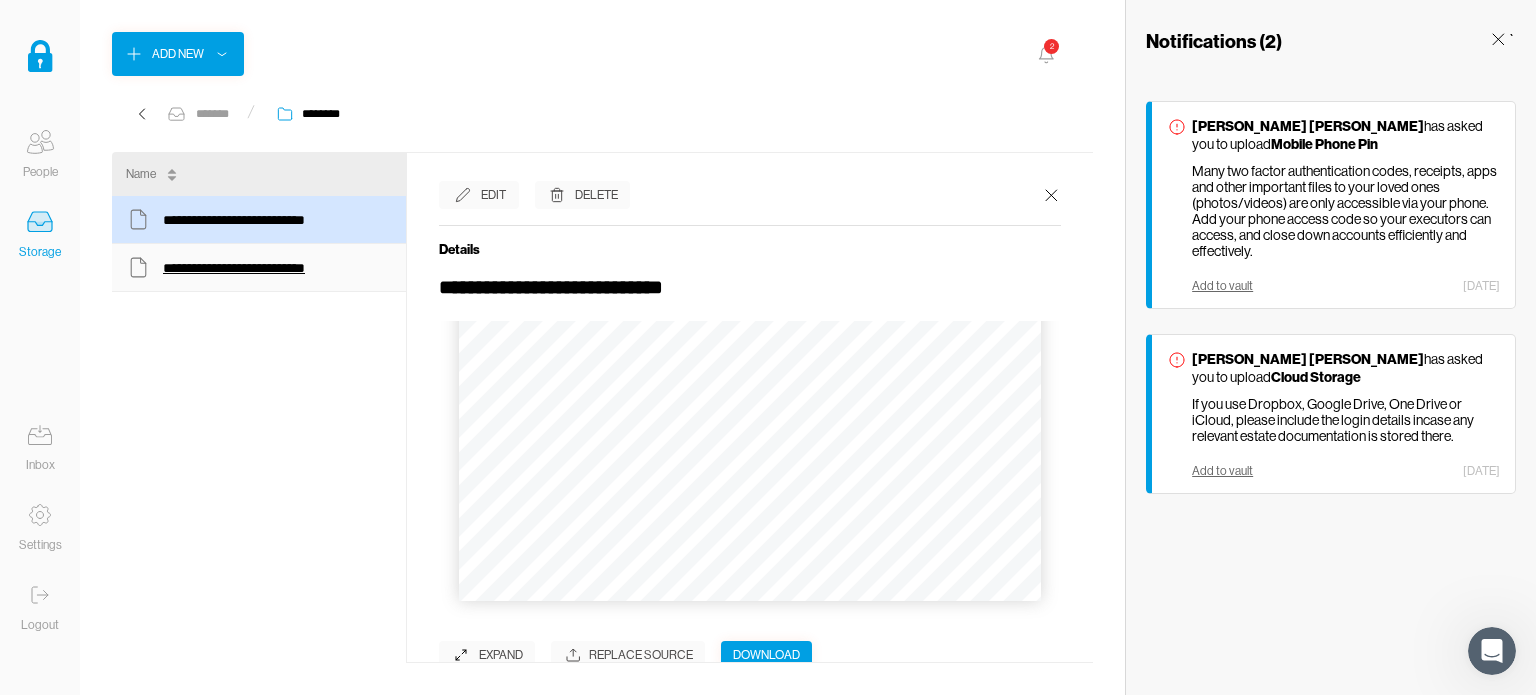 click on "**********" at bounding box center (267, 268) 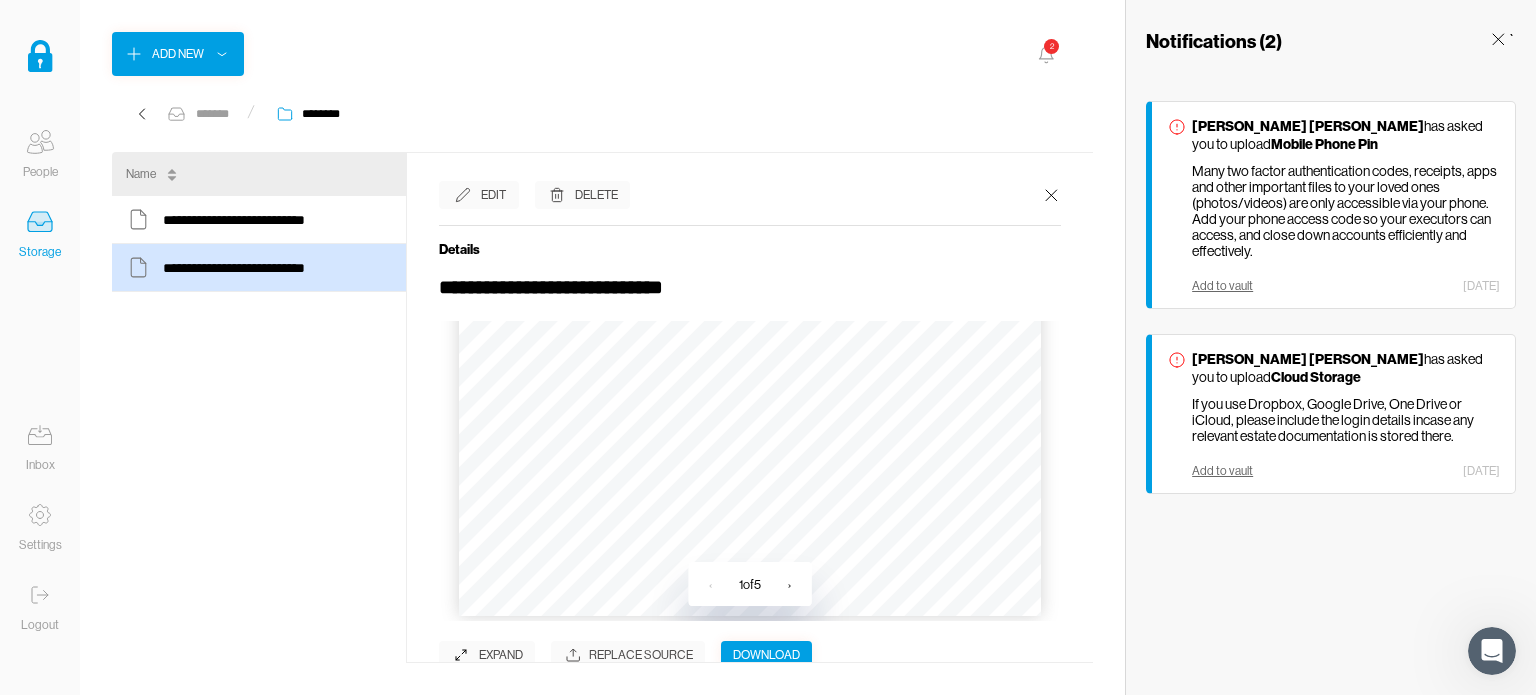 scroll, scrollTop: 596, scrollLeft: 0, axis: vertical 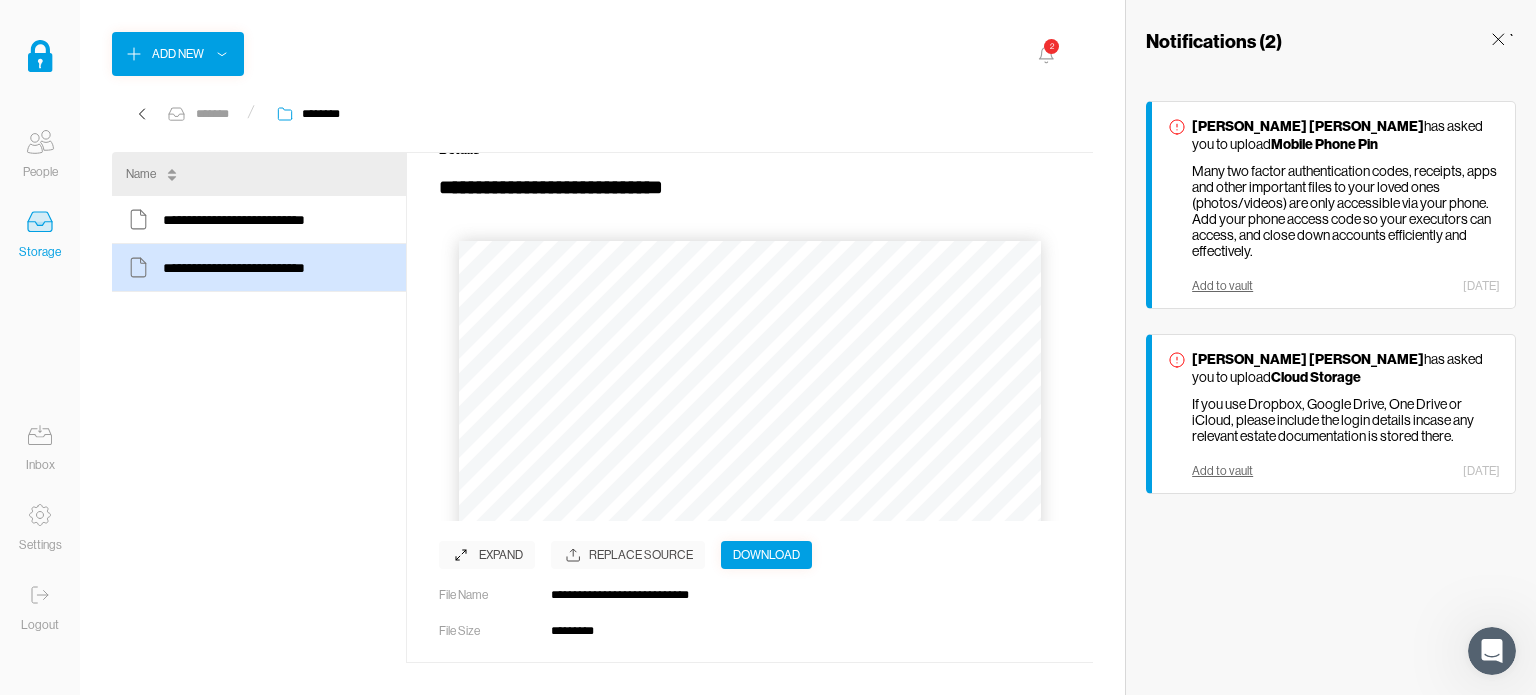 click on "People" at bounding box center [40, 172] 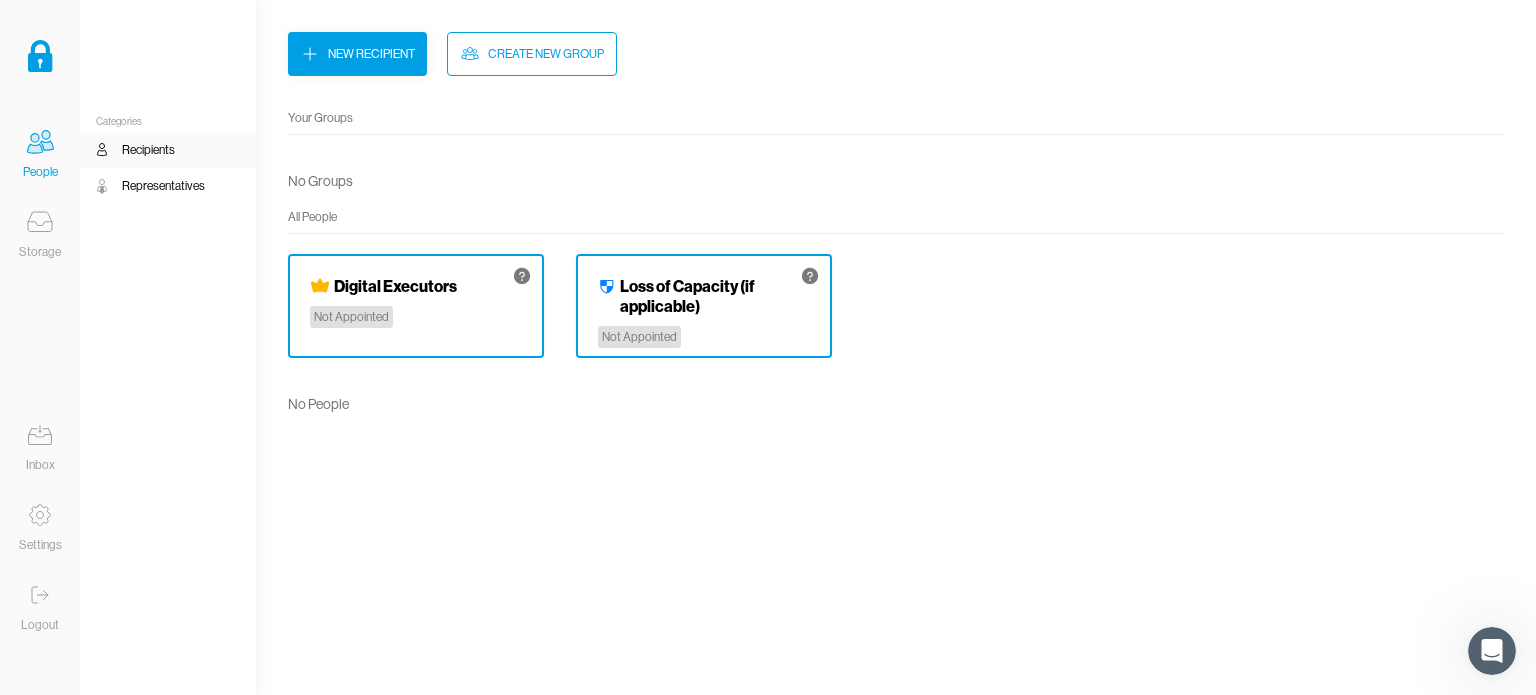 click on "Representatives" at bounding box center (163, 186) 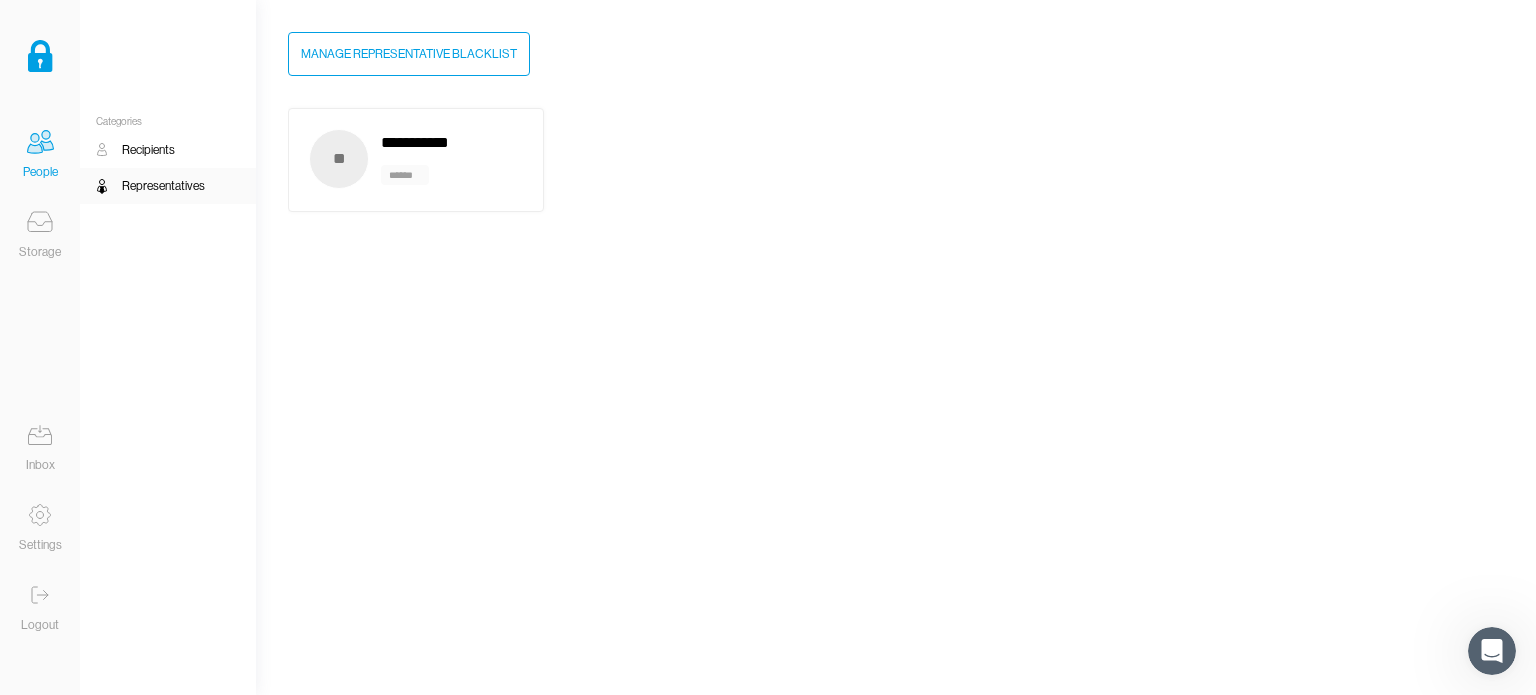 click on "Recipients" at bounding box center (148, 150) 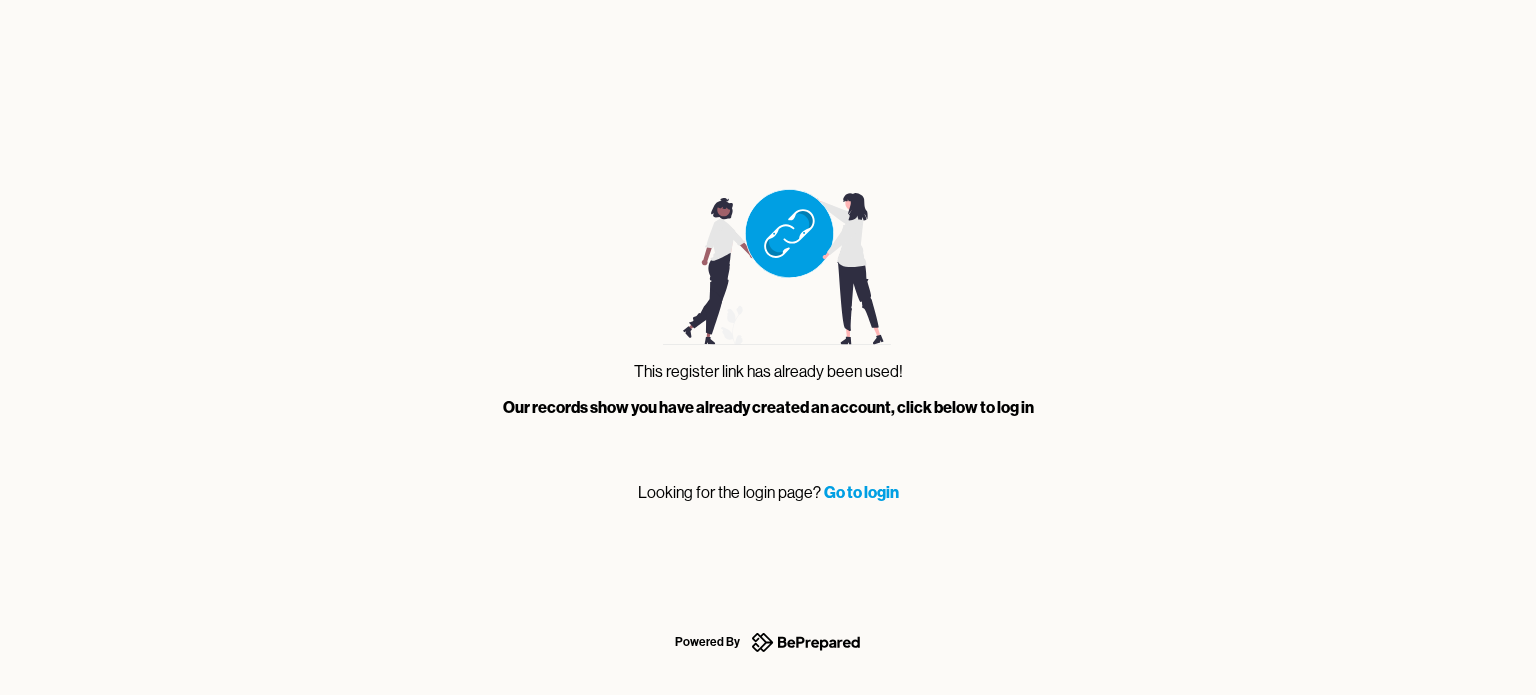 scroll, scrollTop: 0, scrollLeft: 0, axis: both 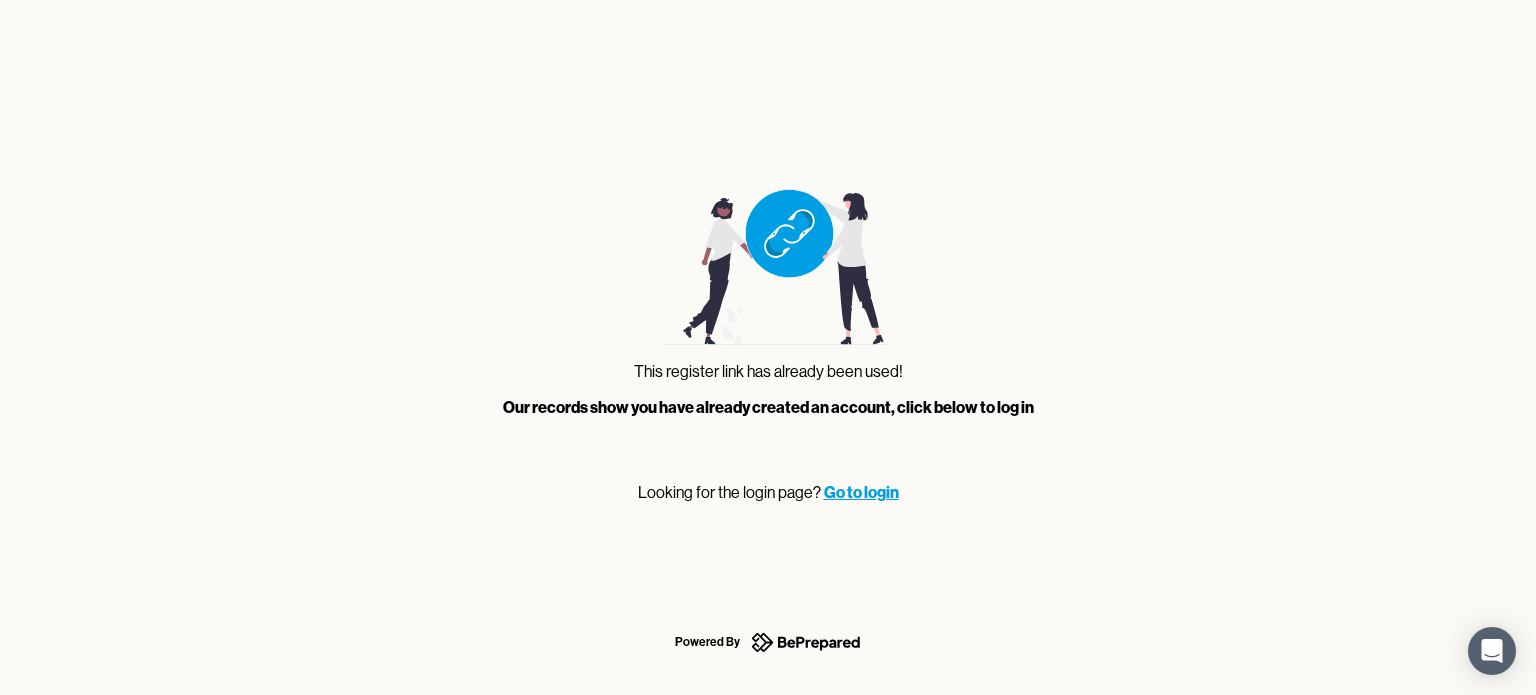 click on "Go to login" at bounding box center (861, 492) 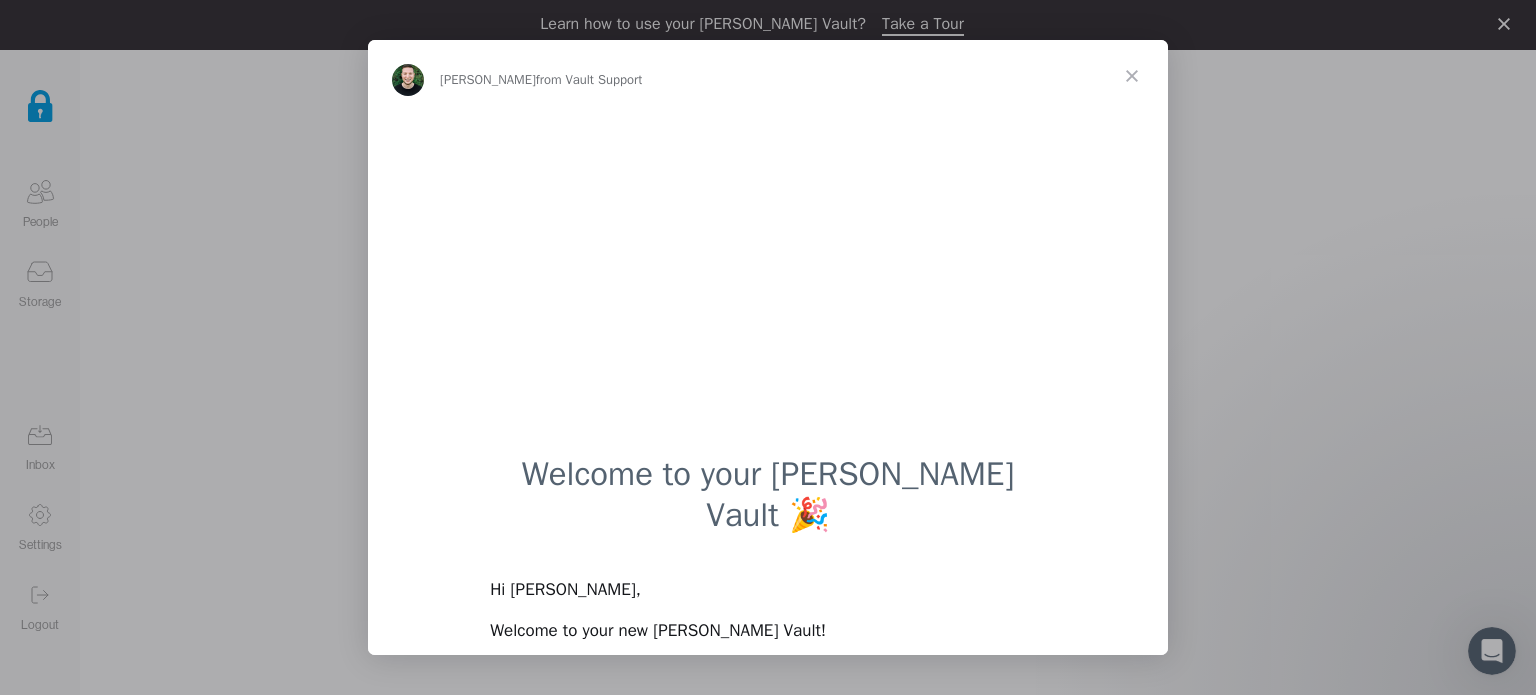 scroll, scrollTop: 0, scrollLeft: 0, axis: both 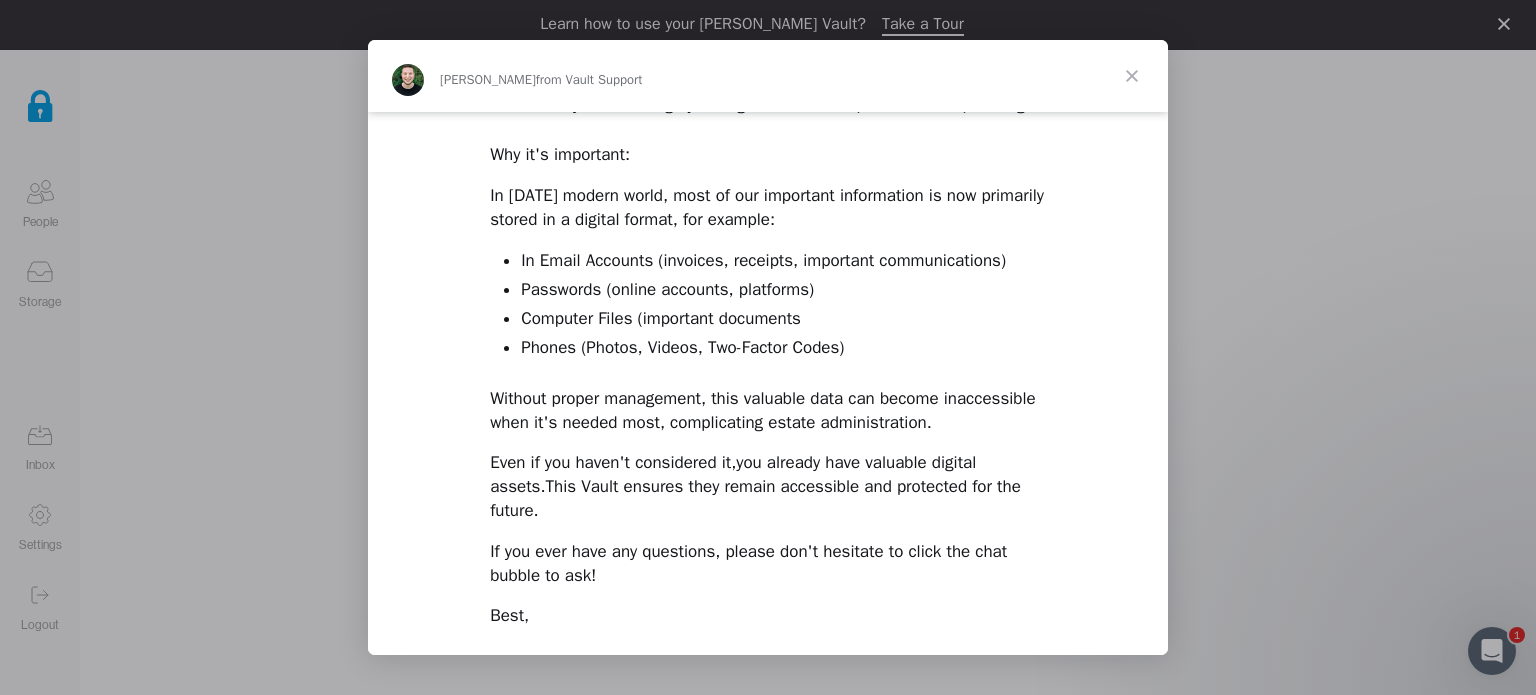 click at bounding box center [1132, 76] 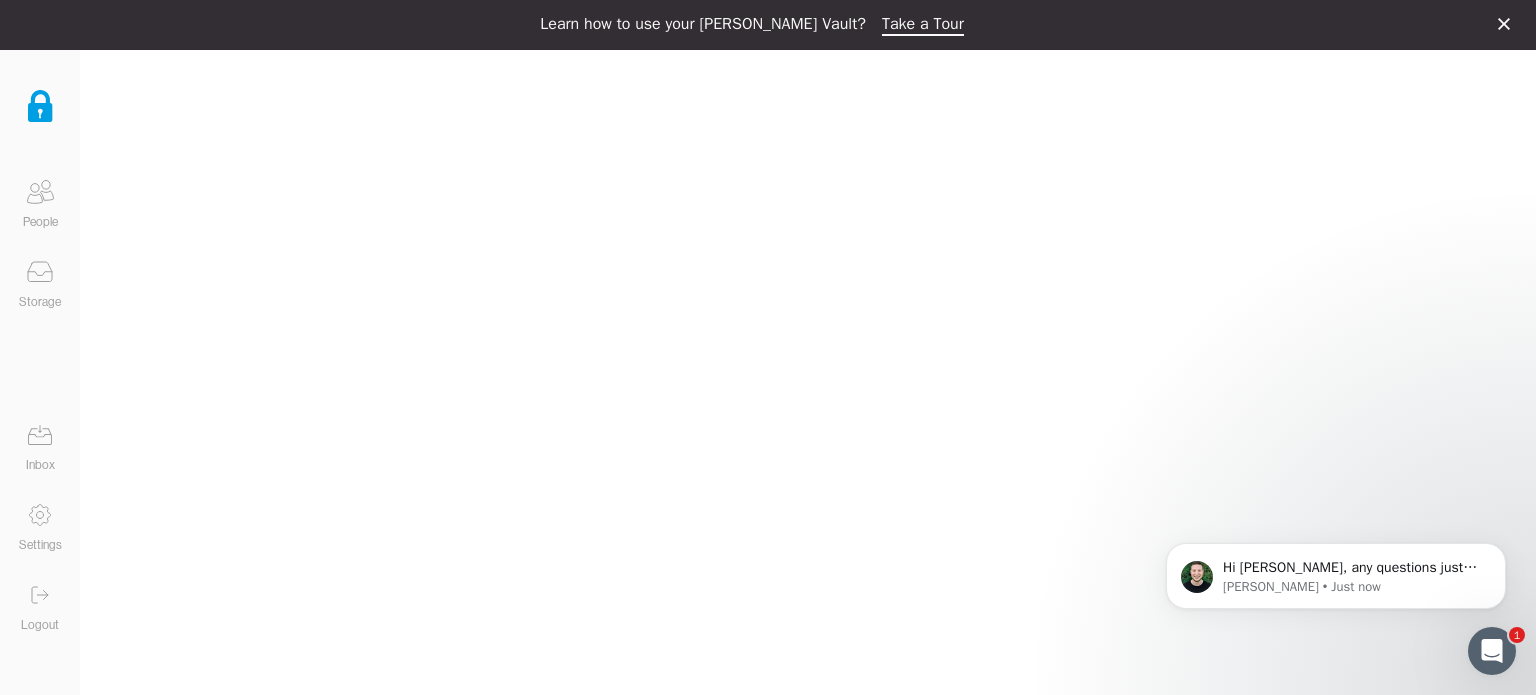scroll, scrollTop: 0, scrollLeft: 0, axis: both 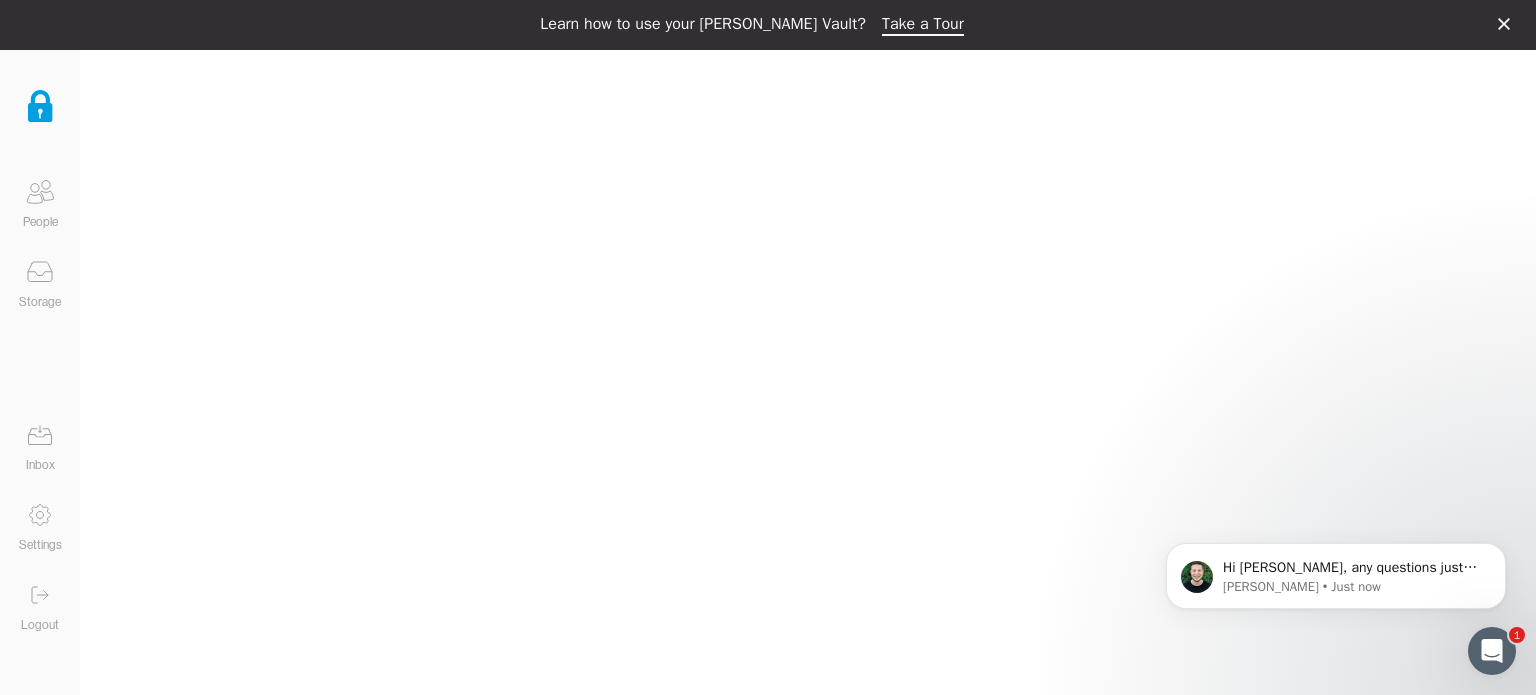 click 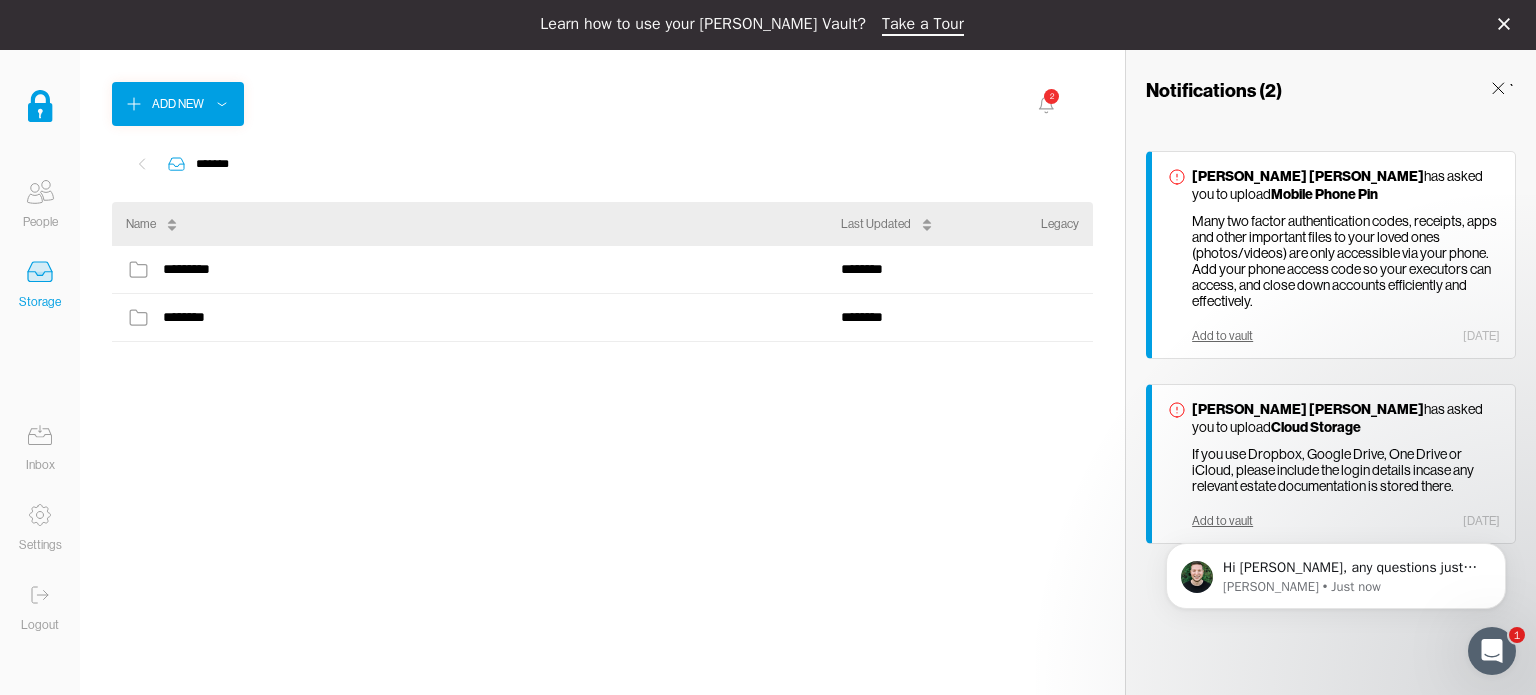 click 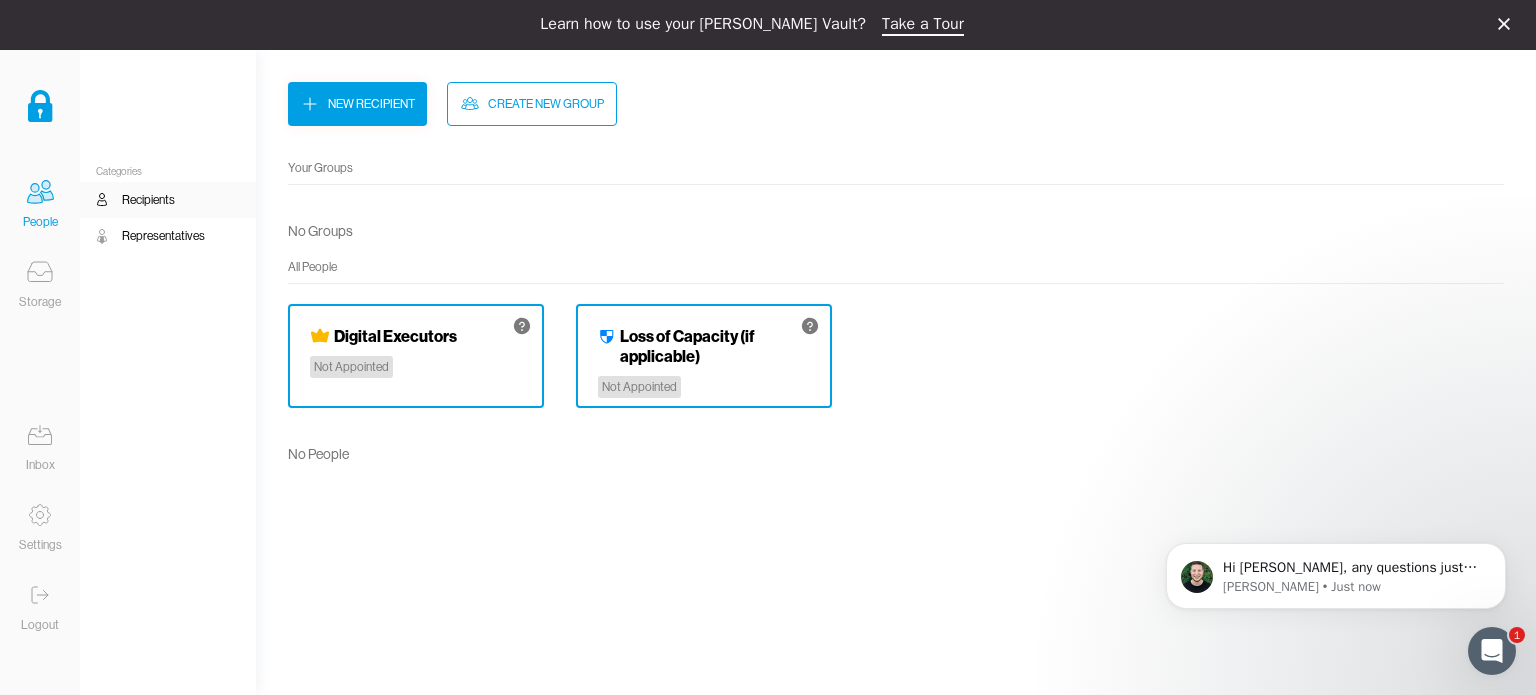 click on "New Recipient" at bounding box center [371, 104] 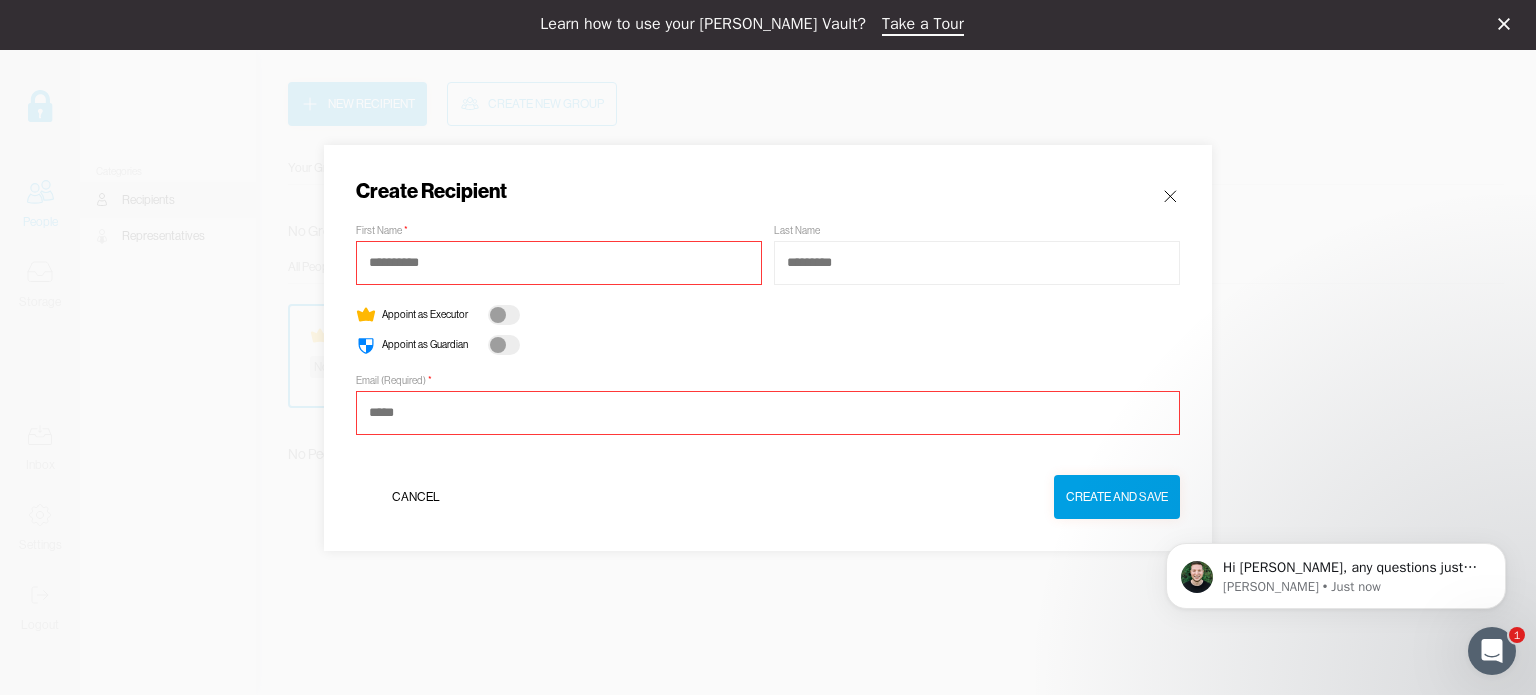 click 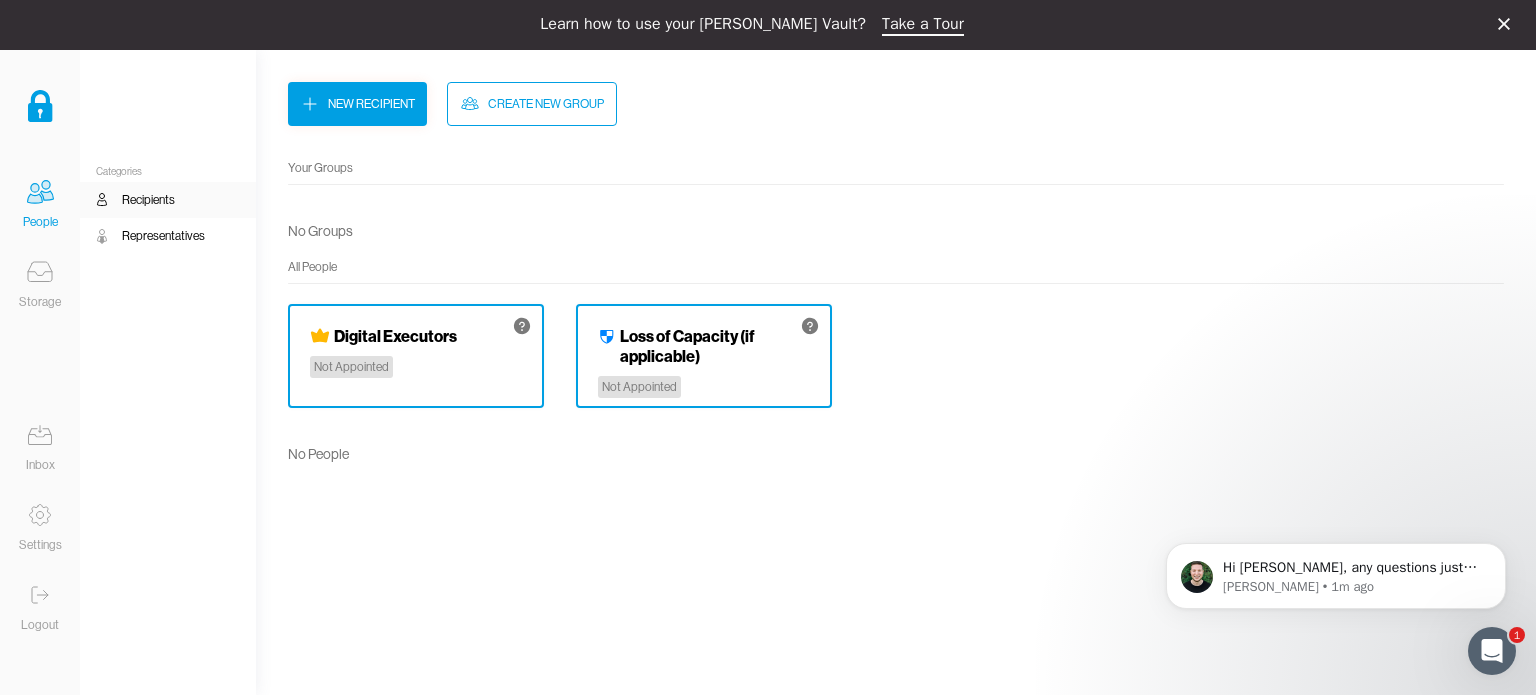 click on "People" at bounding box center [40, 222] 